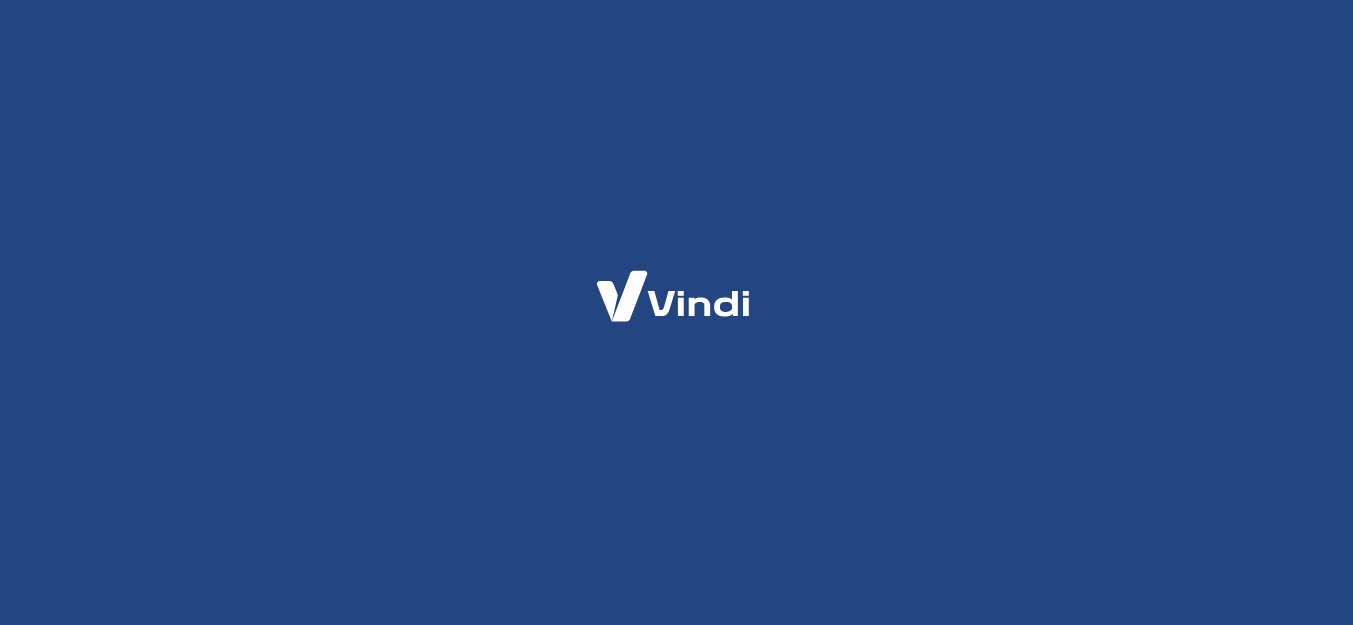 scroll, scrollTop: 0, scrollLeft: 0, axis: both 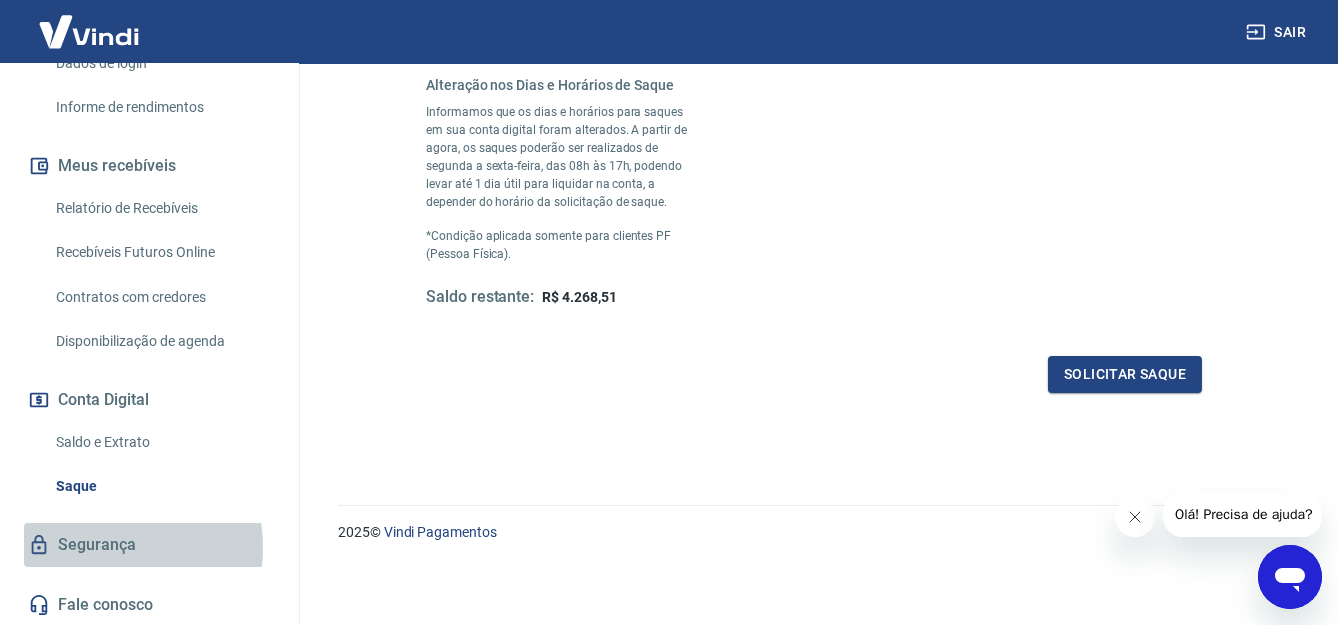 click on "Segurança" at bounding box center [149, 545] 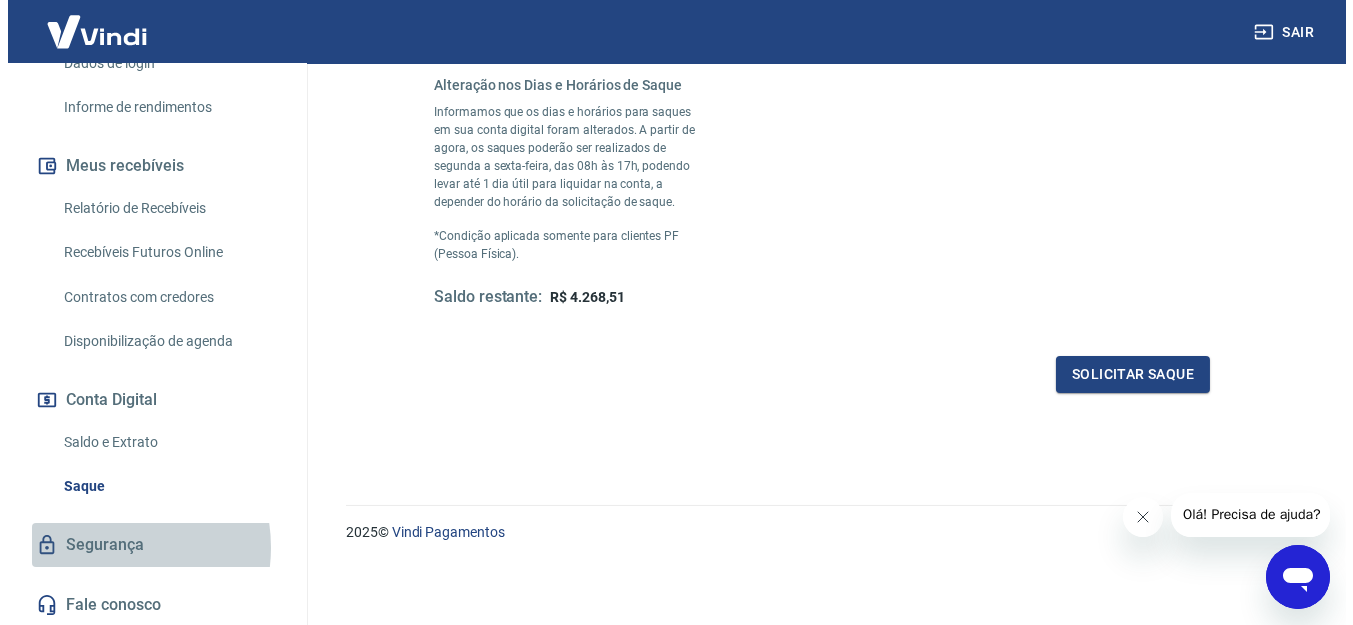 scroll, scrollTop: 0, scrollLeft: 0, axis: both 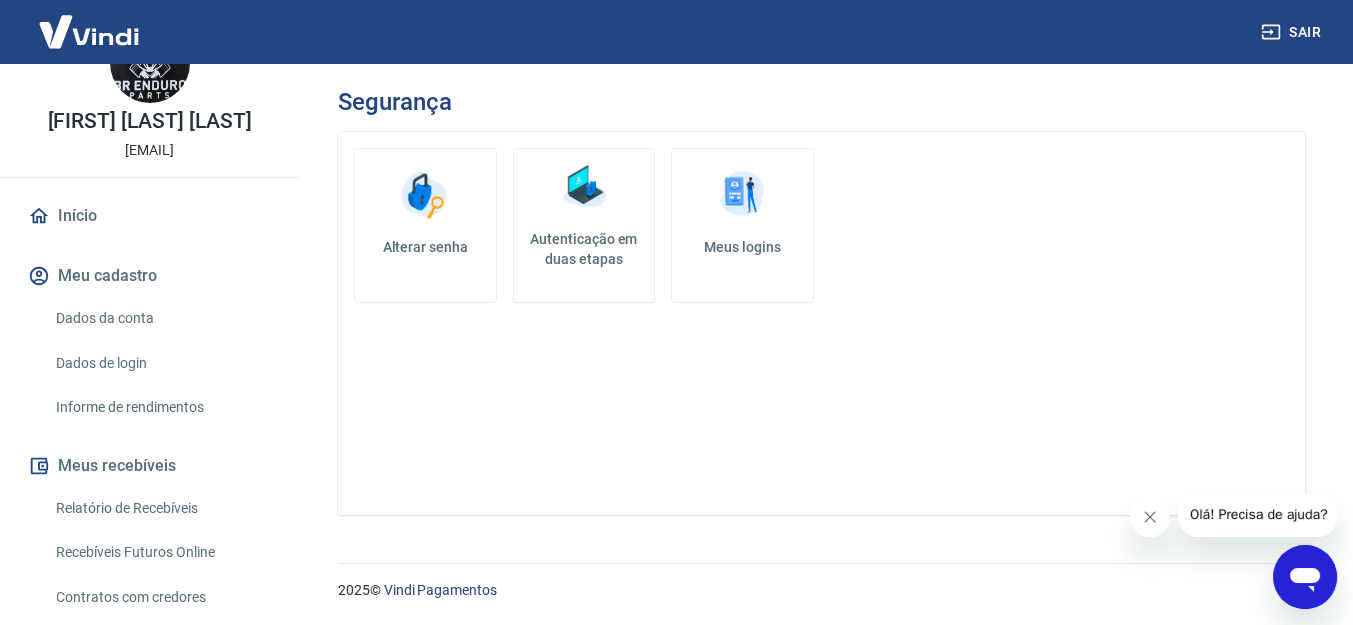 click on "Dados da conta" at bounding box center (161, 318) 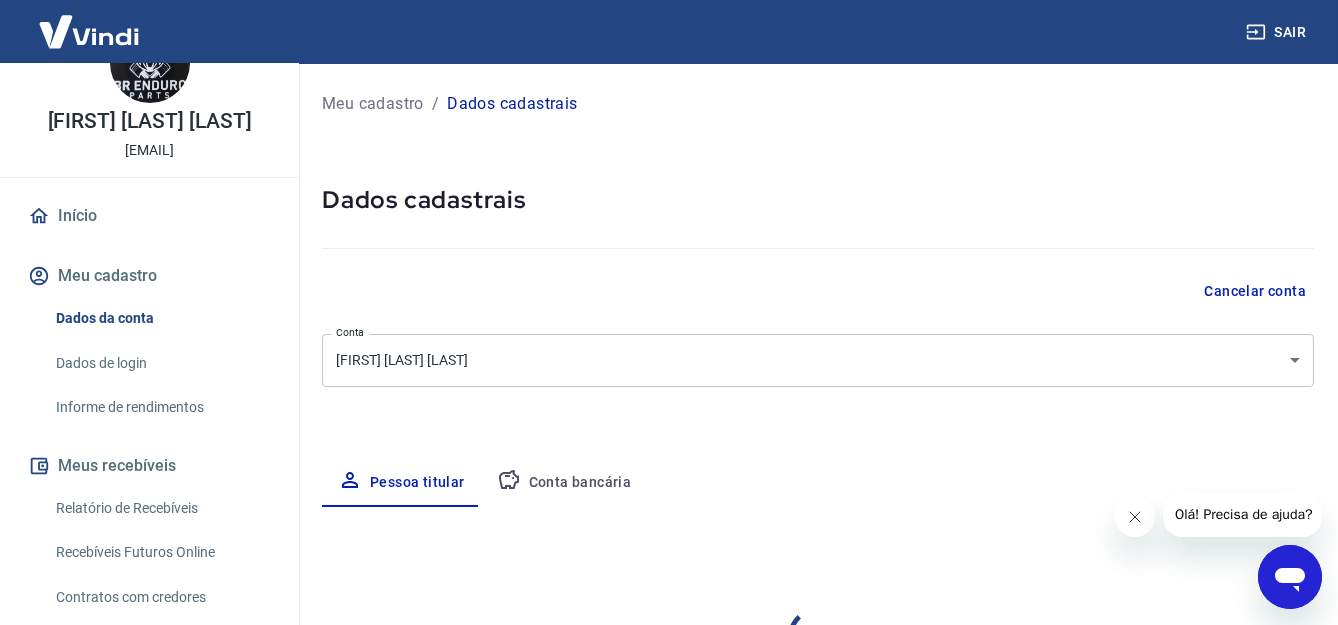 select on "MG" 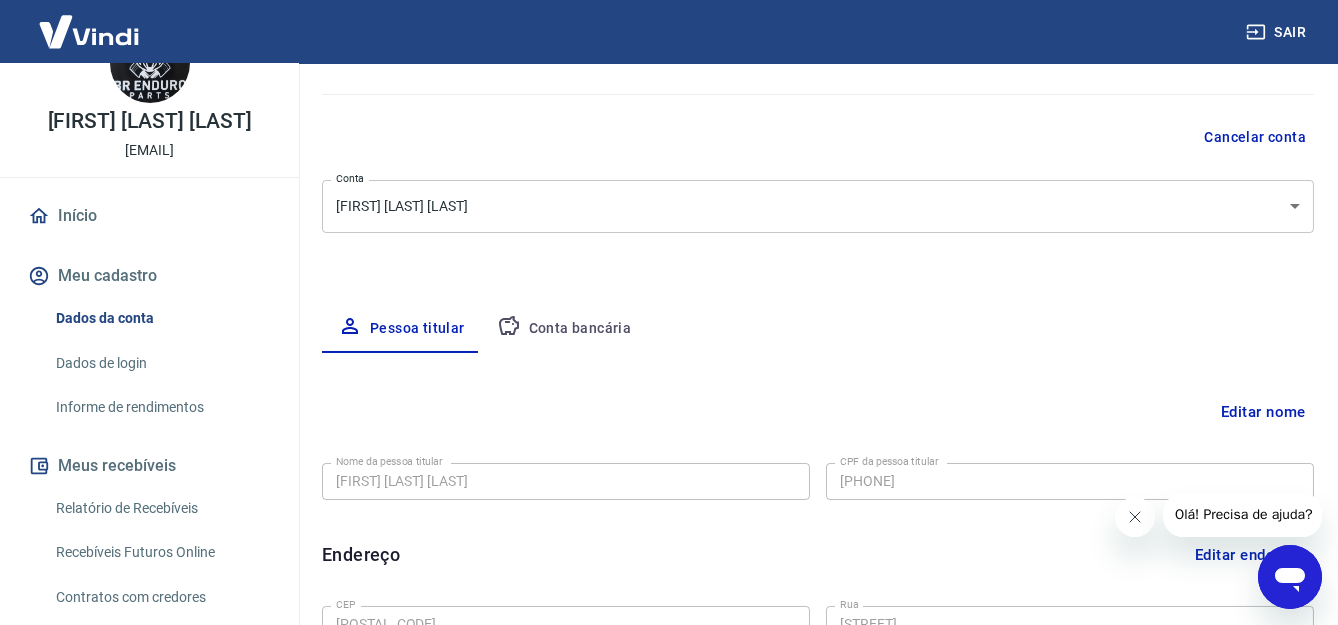click on "Conta bancária" at bounding box center [564, 329] 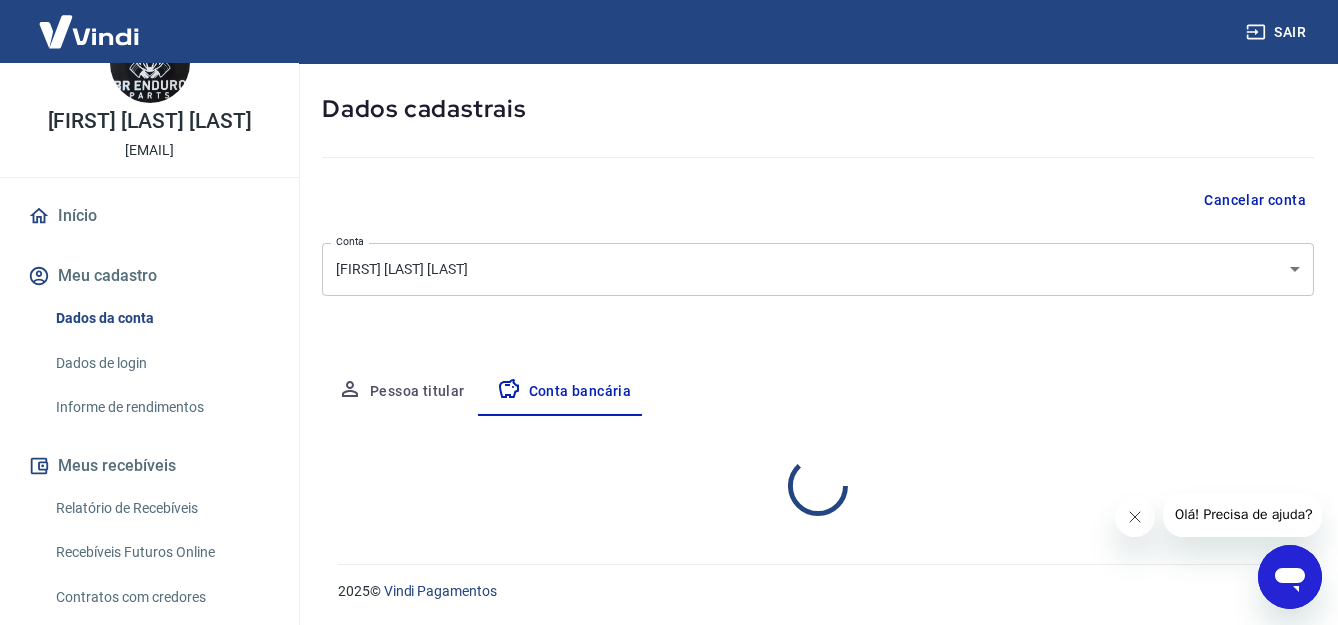 select on "1" 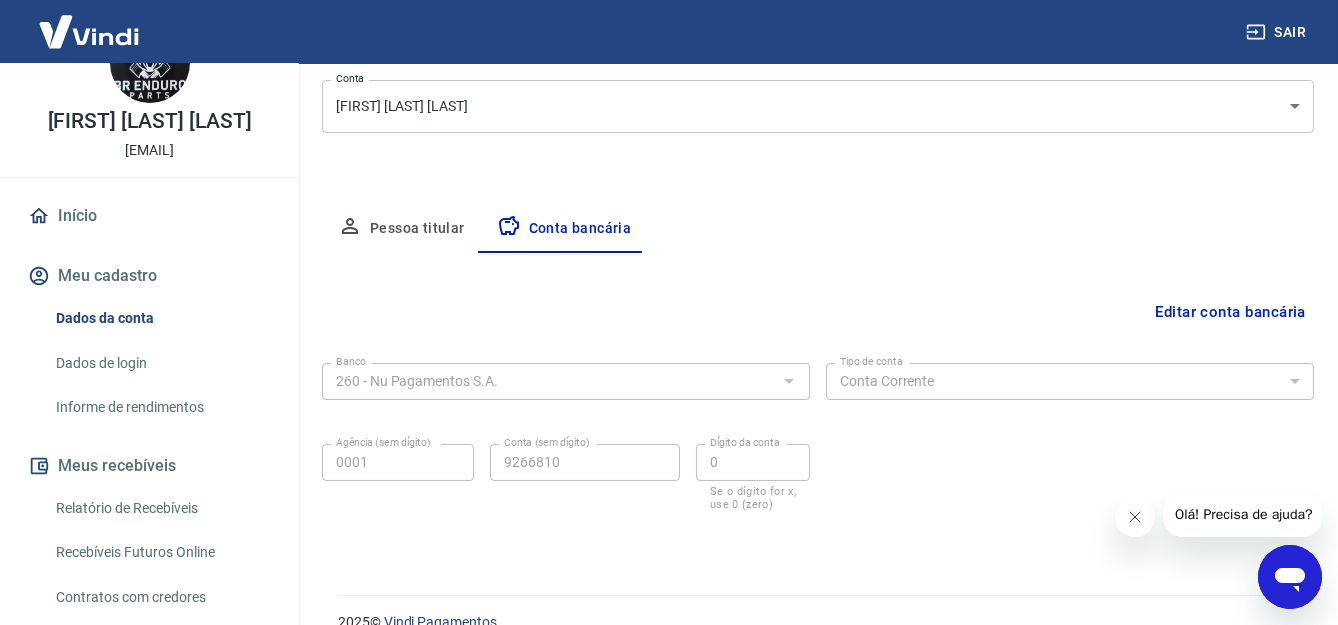 scroll, scrollTop: 285, scrollLeft: 0, axis: vertical 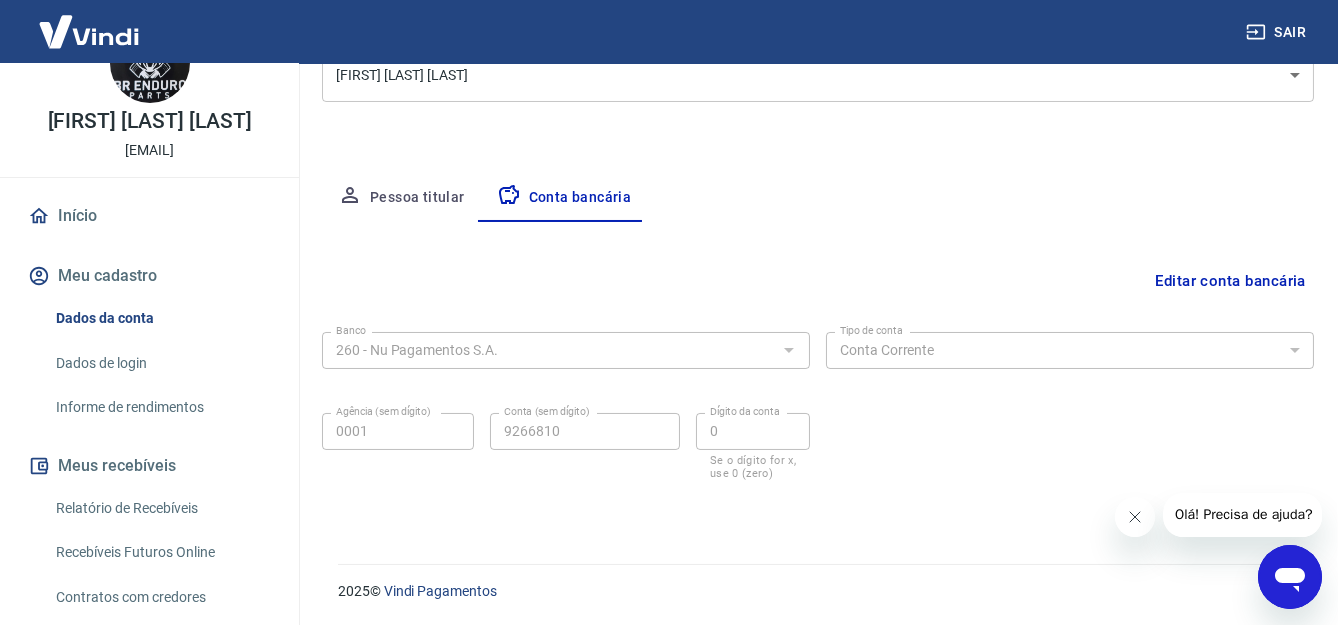 click on "Pessoa titular" at bounding box center (401, 198) 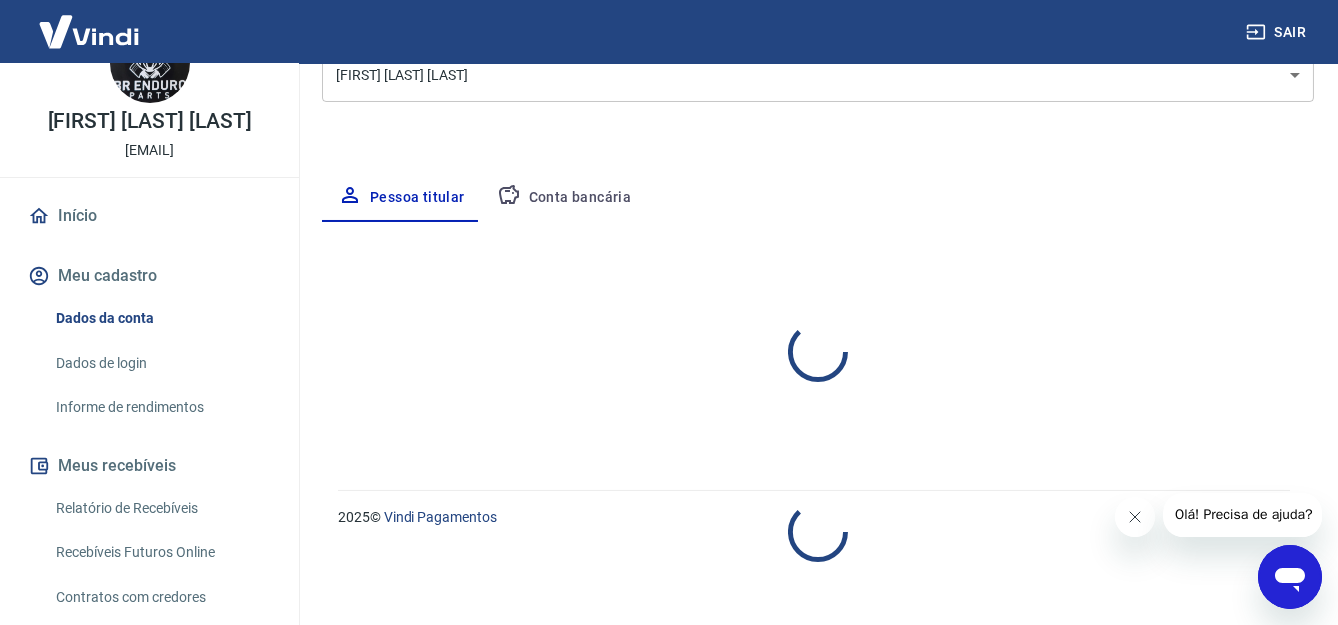 select on "MG" 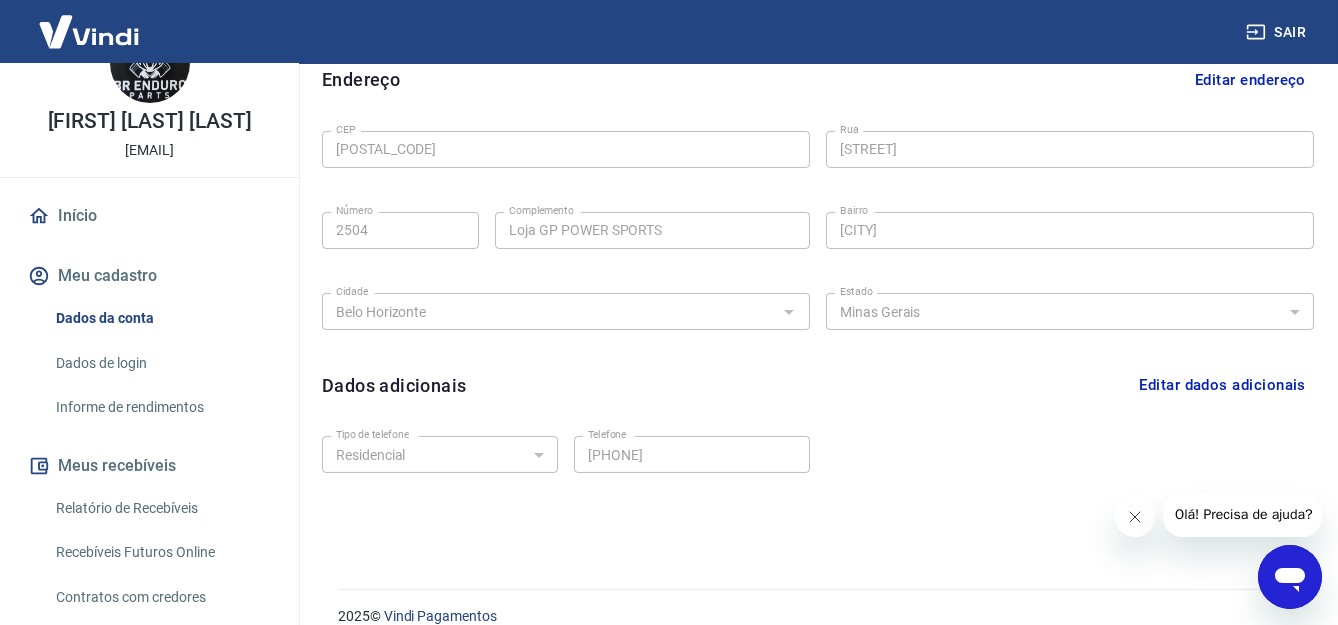 scroll, scrollTop: 654, scrollLeft: 0, axis: vertical 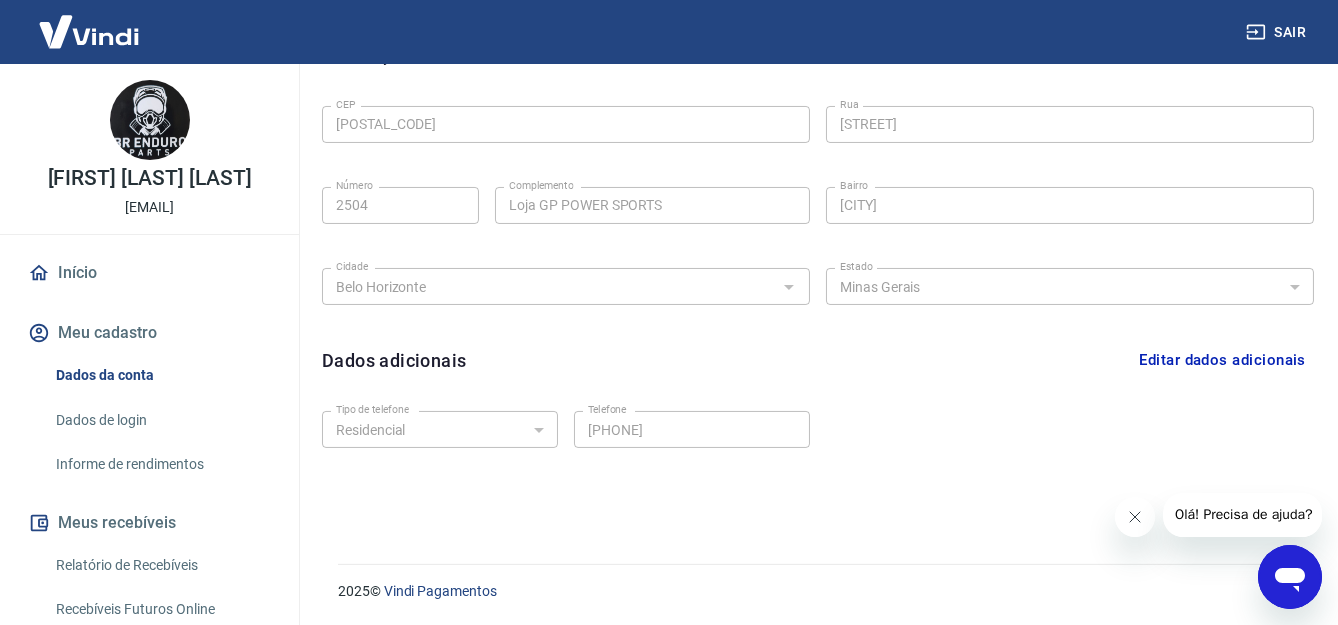 click on "Início" at bounding box center (149, 273) 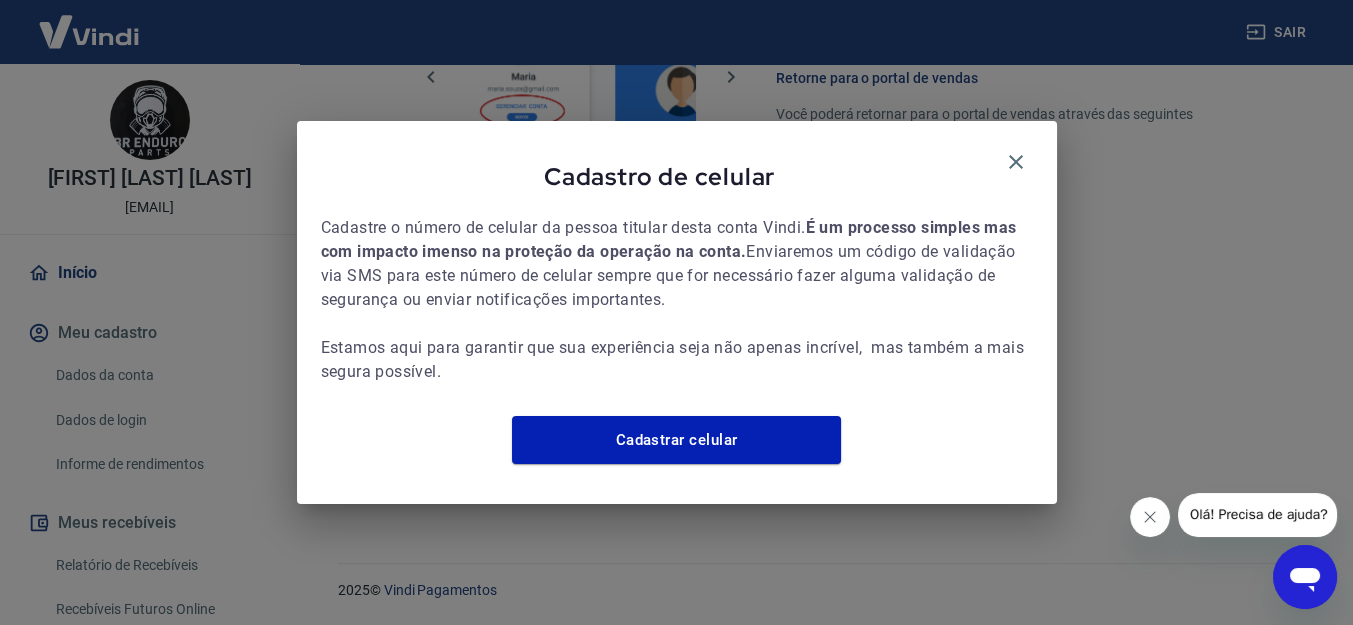 scroll, scrollTop: 857, scrollLeft: 0, axis: vertical 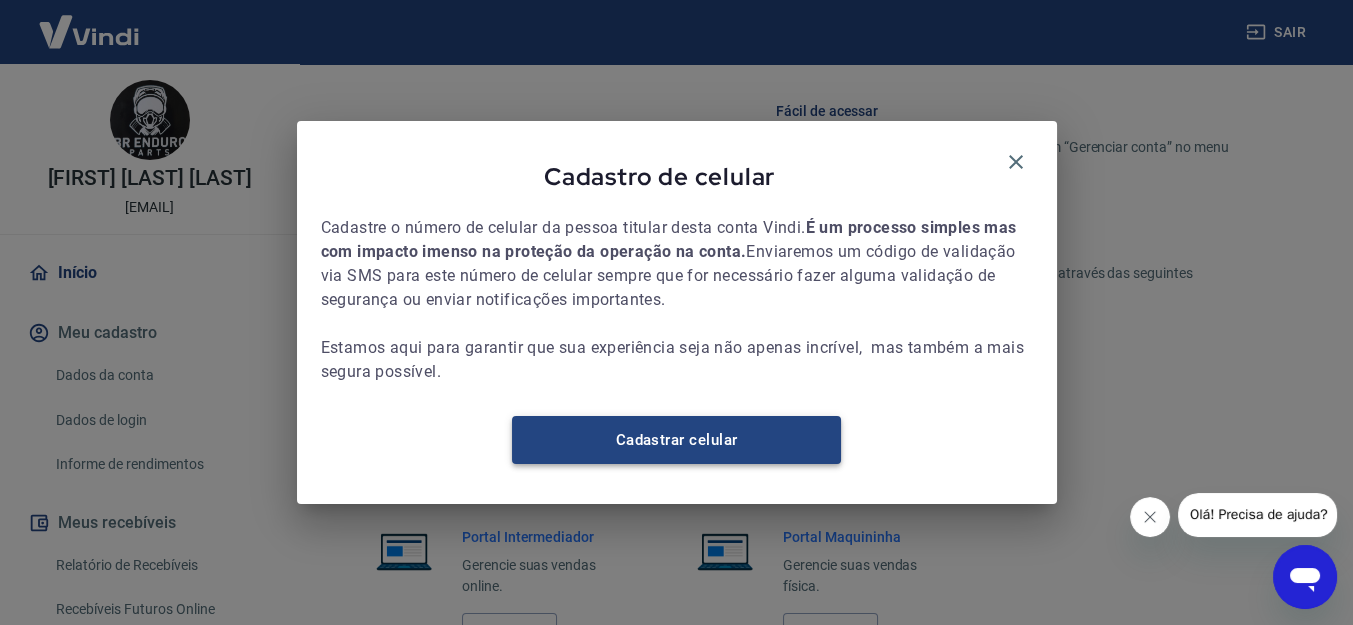 click on "Cadastrar celular" at bounding box center (676, 440) 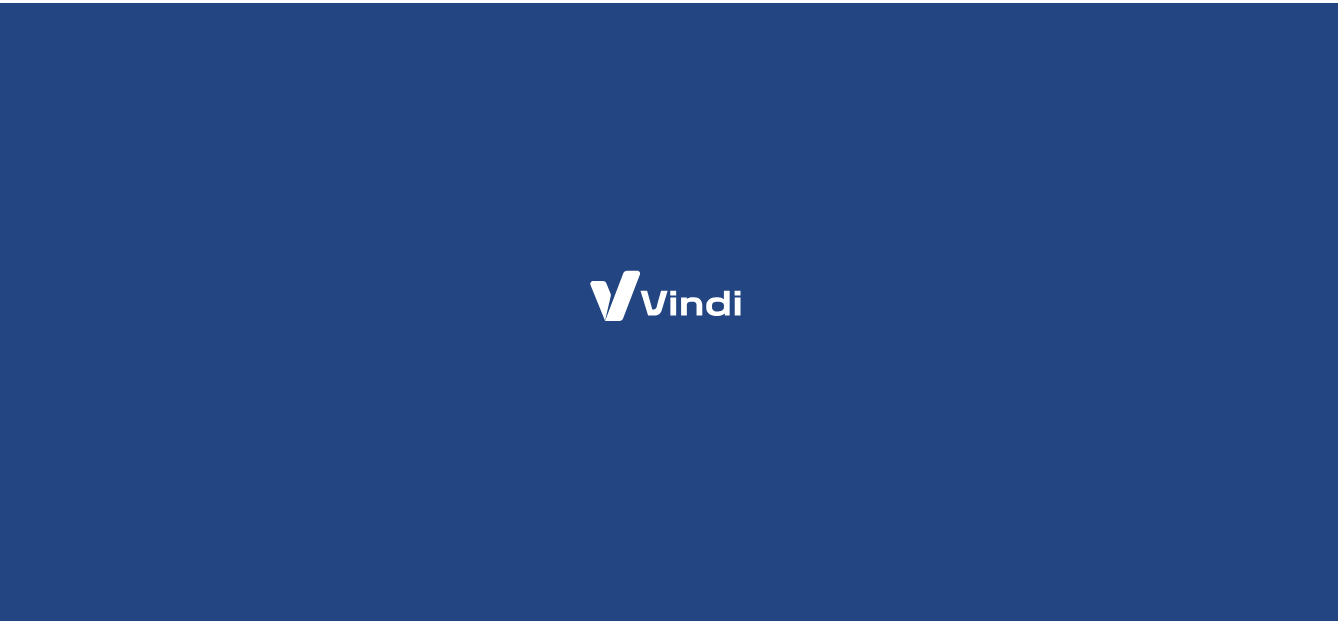 scroll, scrollTop: 0, scrollLeft: 0, axis: both 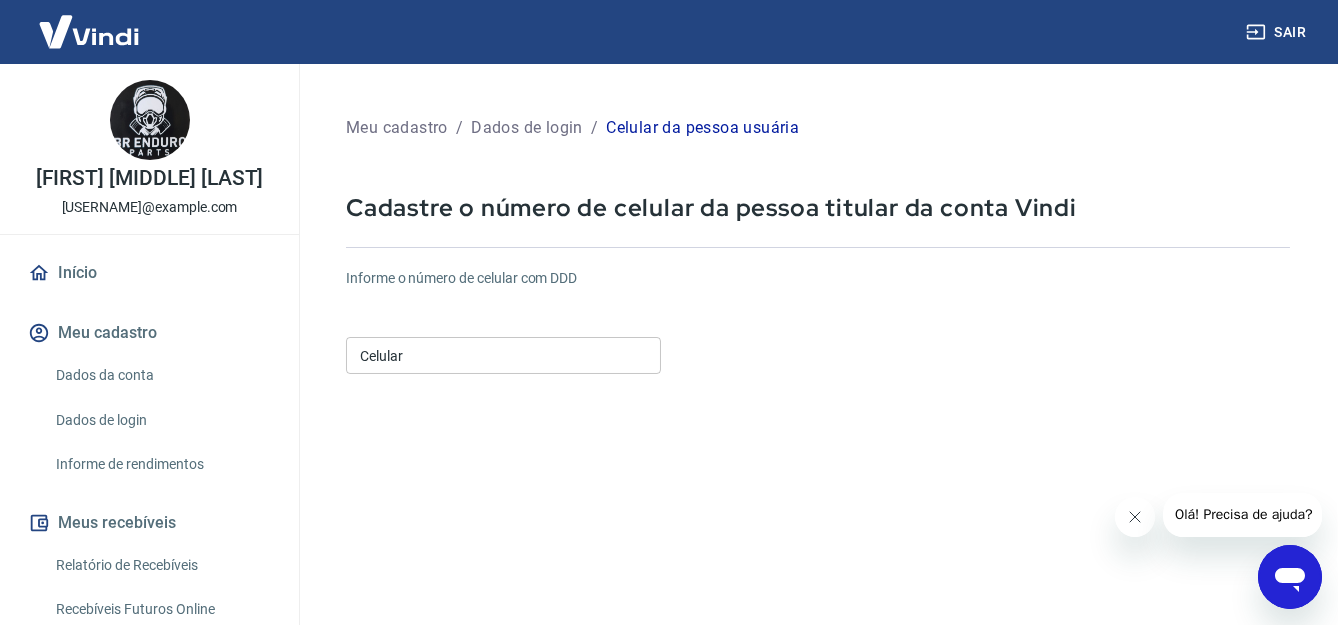 click on "Celular" at bounding box center [503, 355] 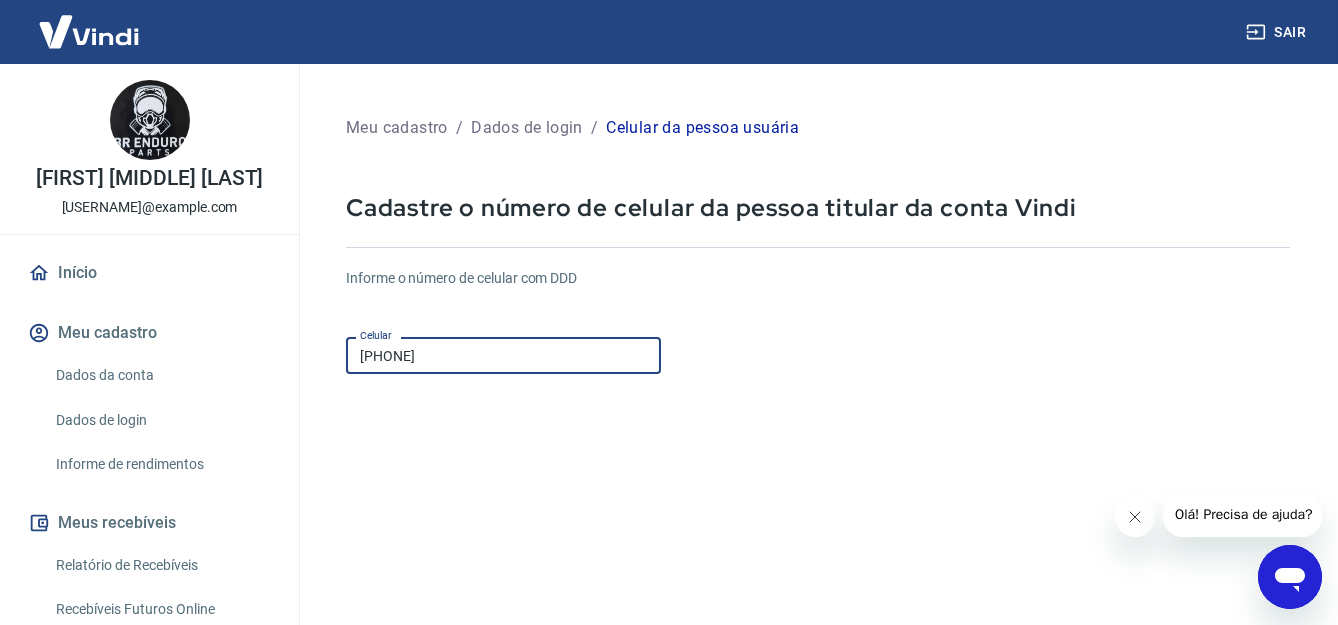type on "([PHONE])-[PHONE]" 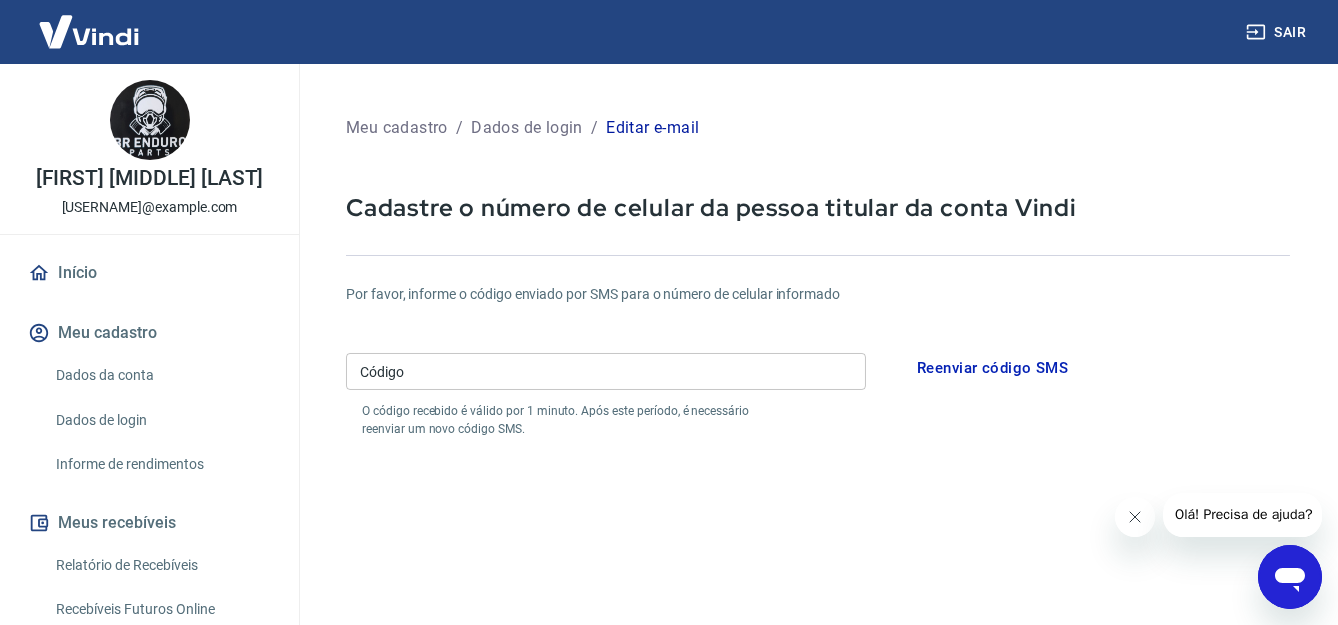 click on "Código" at bounding box center [606, 371] 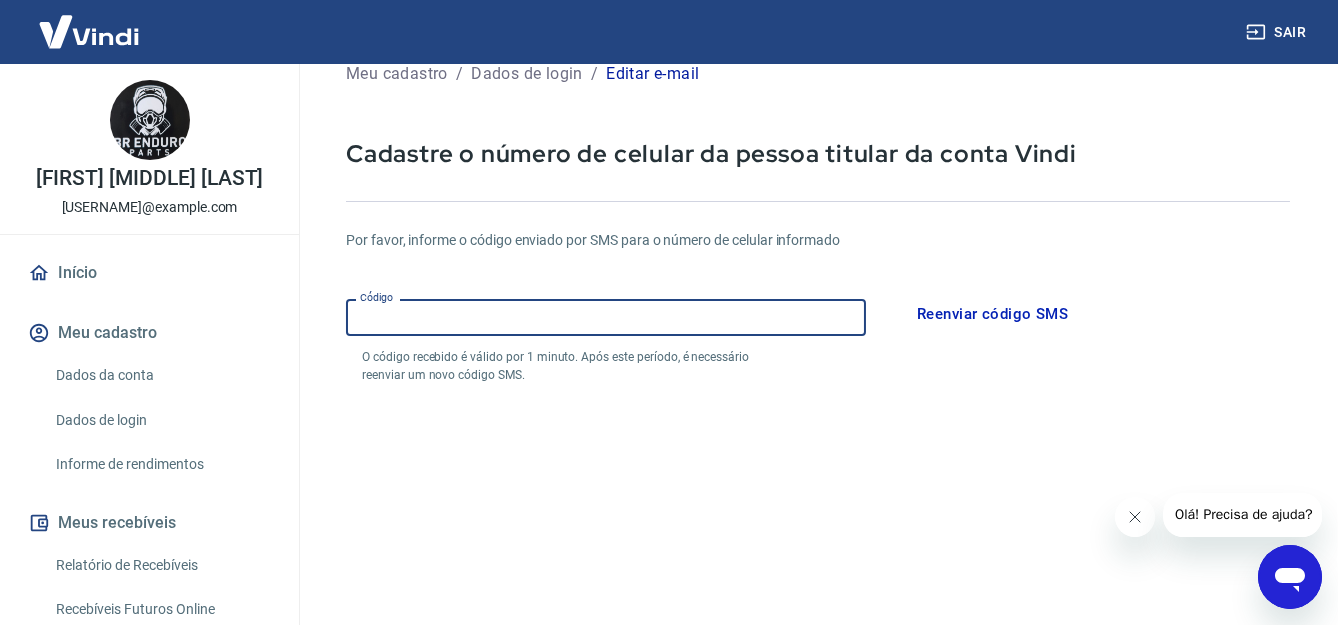 scroll, scrollTop: 99, scrollLeft: 0, axis: vertical 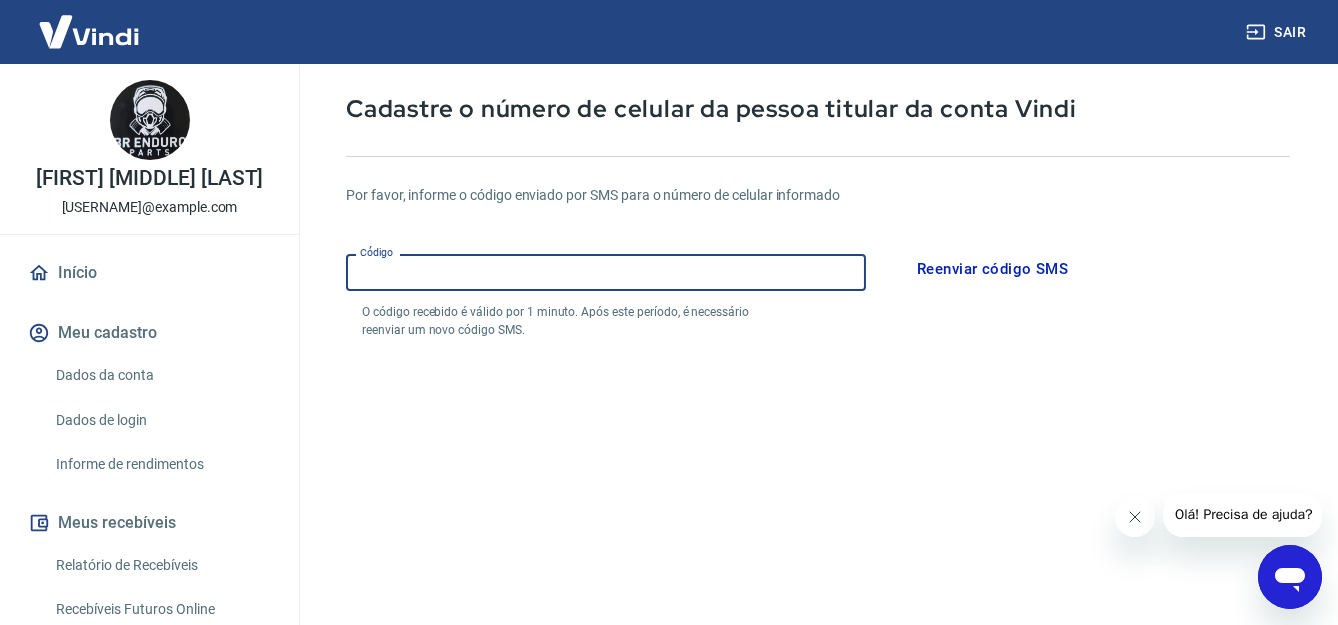 click on "Reenviar código SMS" at bounding box center [992, 269] 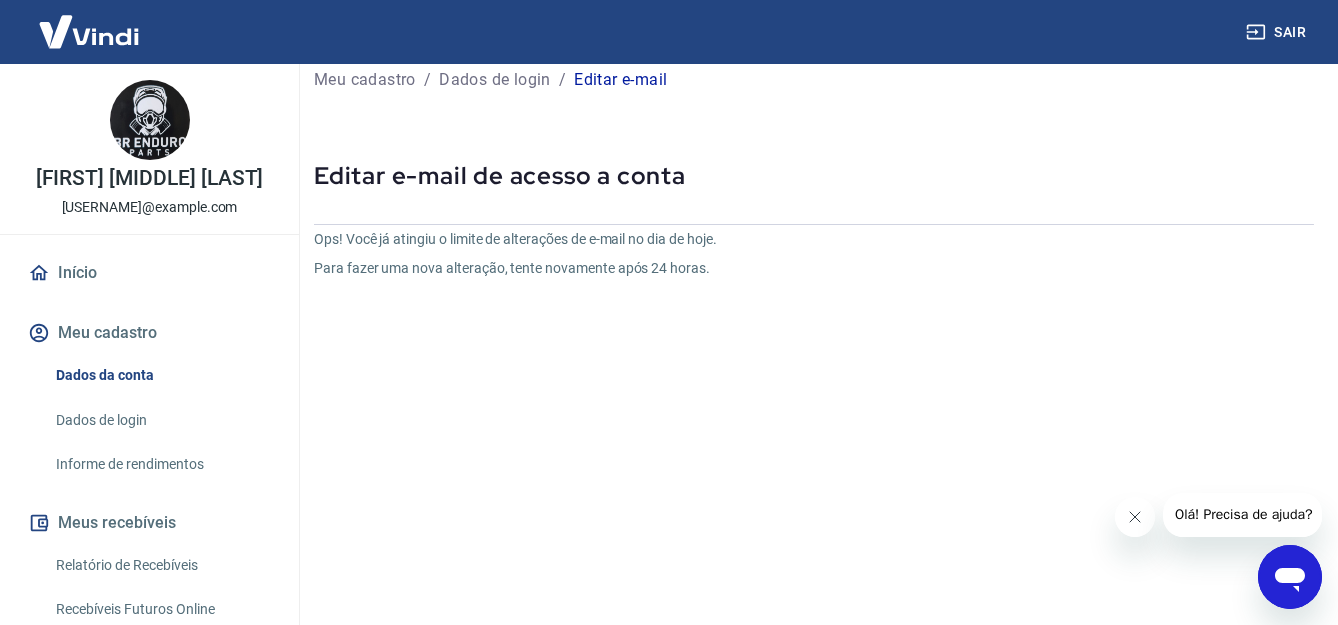 scroll, scrollTop: 0, scrollLeft: 0, axis: both 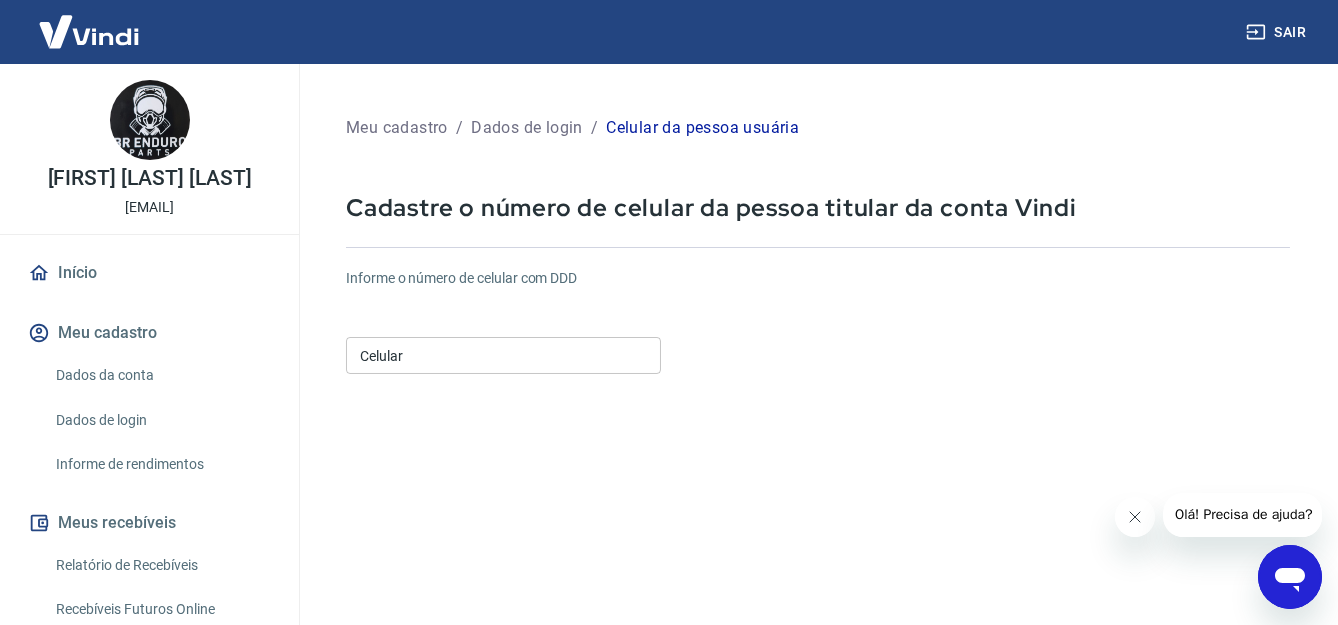 click on "Celular" at bounding box center [503, 355] 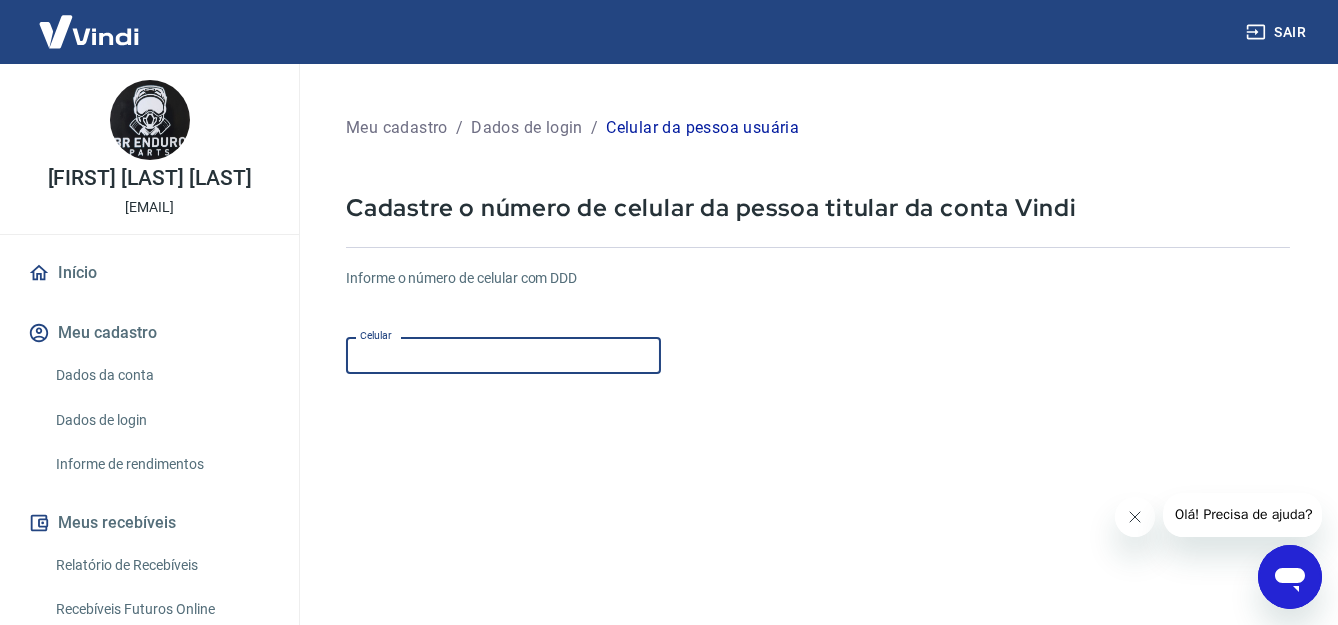 scroll, scrollTop: 321, scrollLeft: 0, axis: vertical 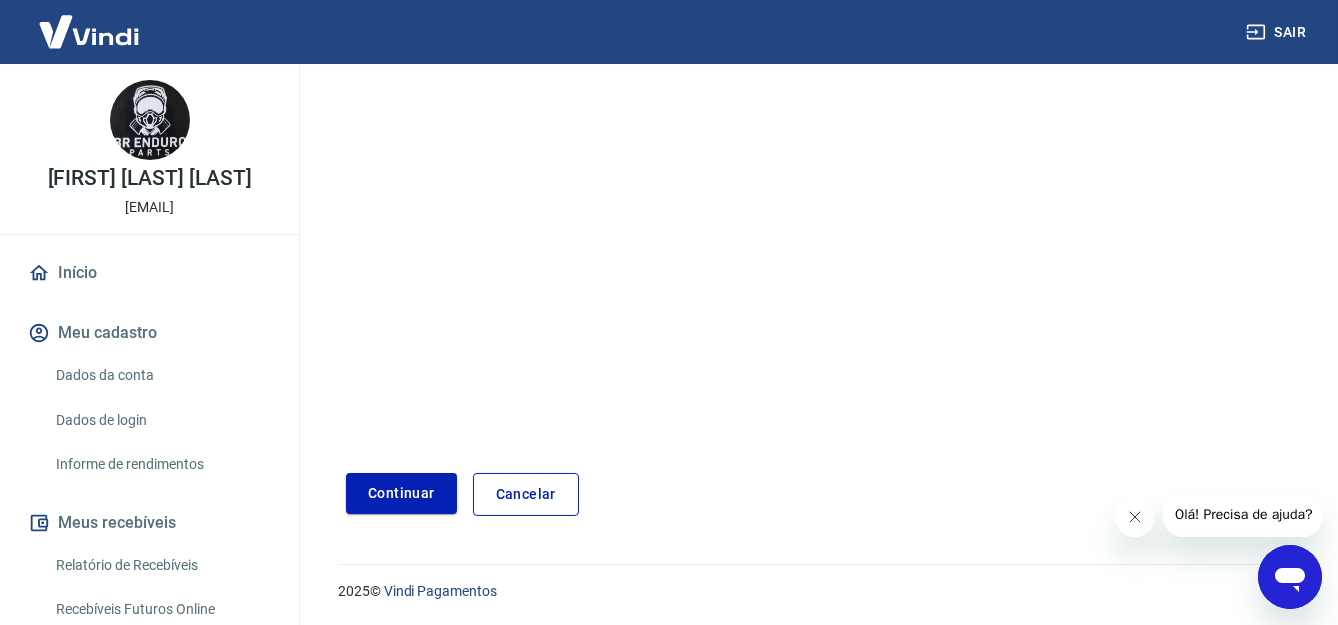 type 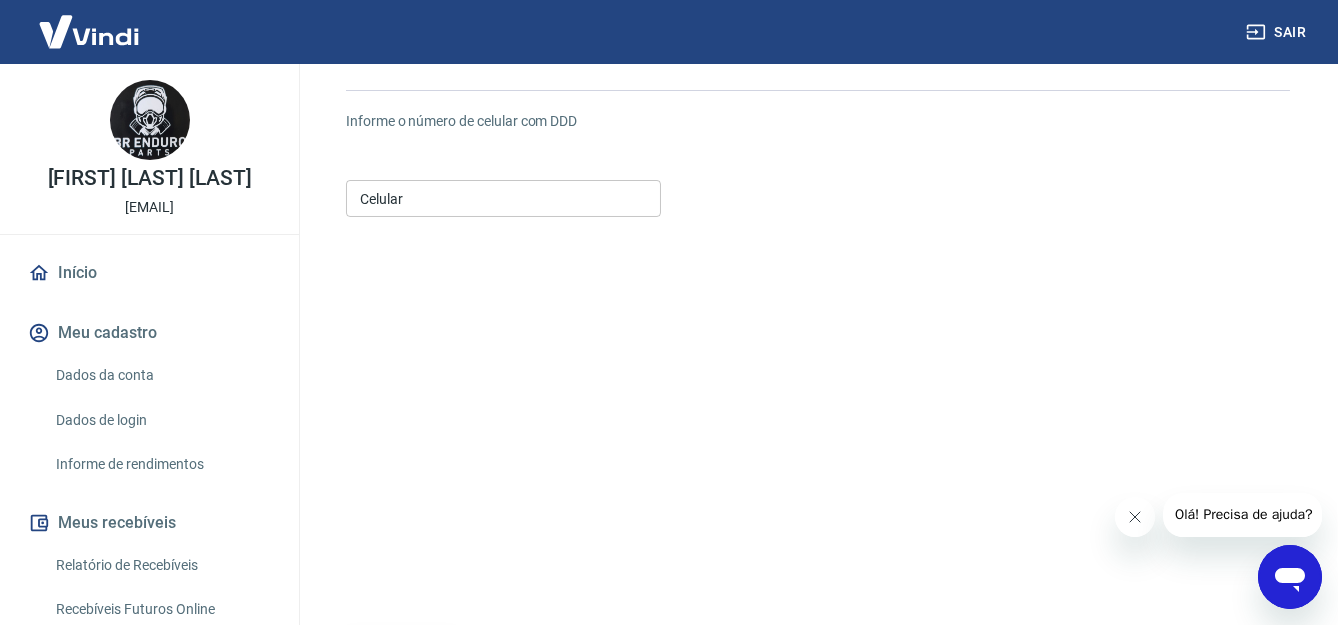 scroll, scrollTop: 0, scrollLeft: 0, axis: both 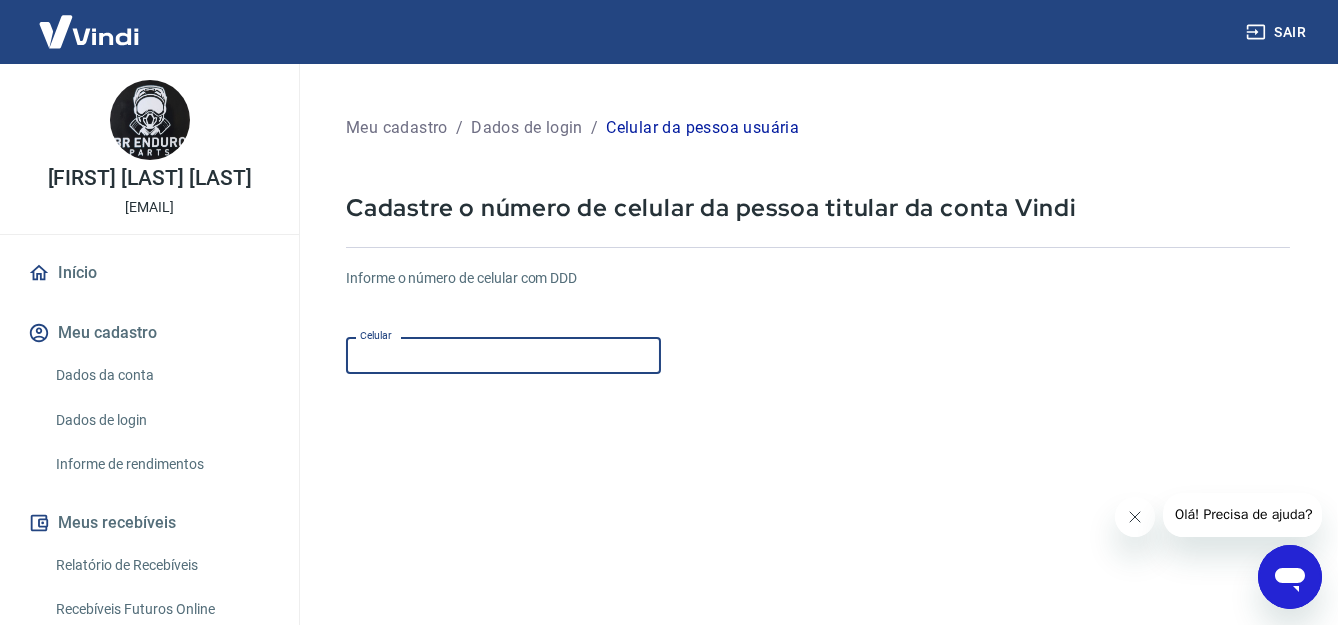 click on "Celular" at bounding box center [503, 355] 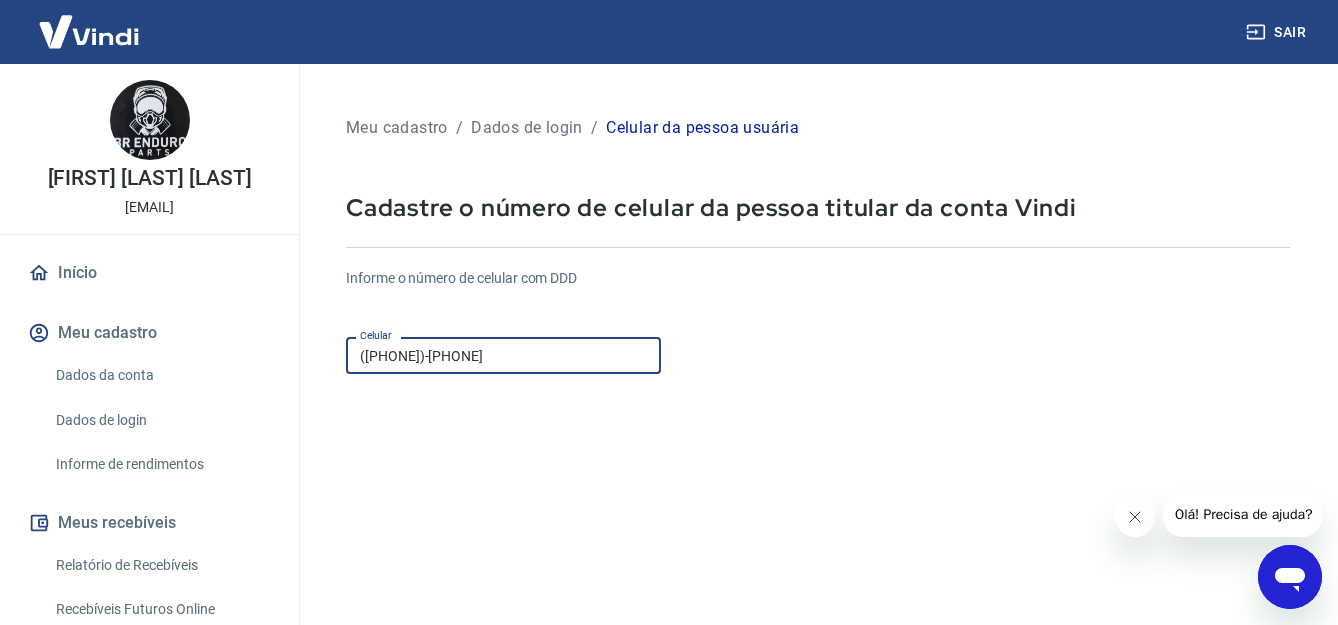 type on "([PHONE])-[PHONE]" 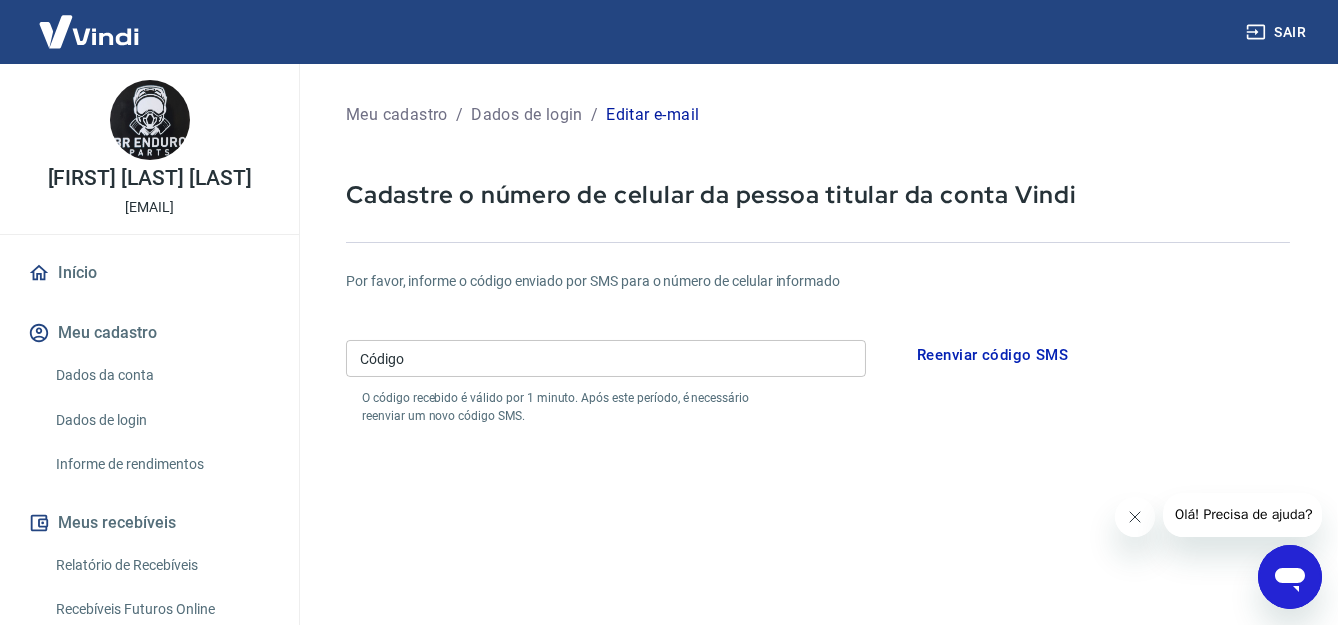 scroll, scrollTop: 0, scrollLeft: 0, axis: both 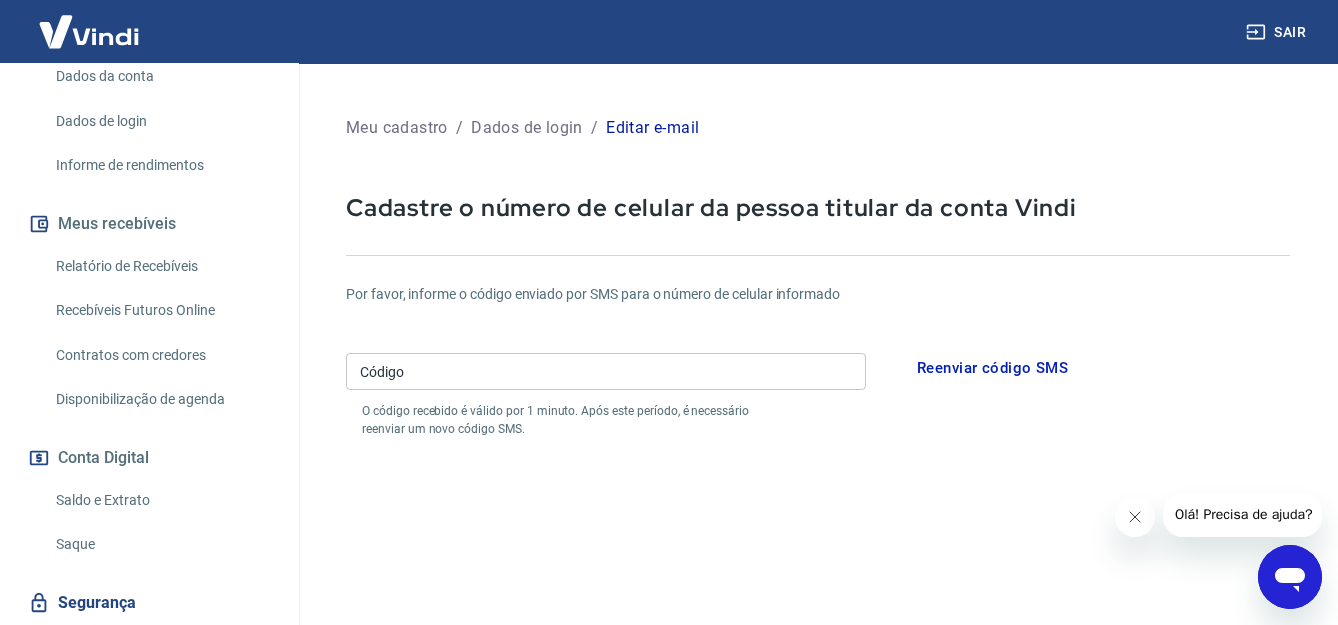 click on "Saque" at bounding box center [161, 544] 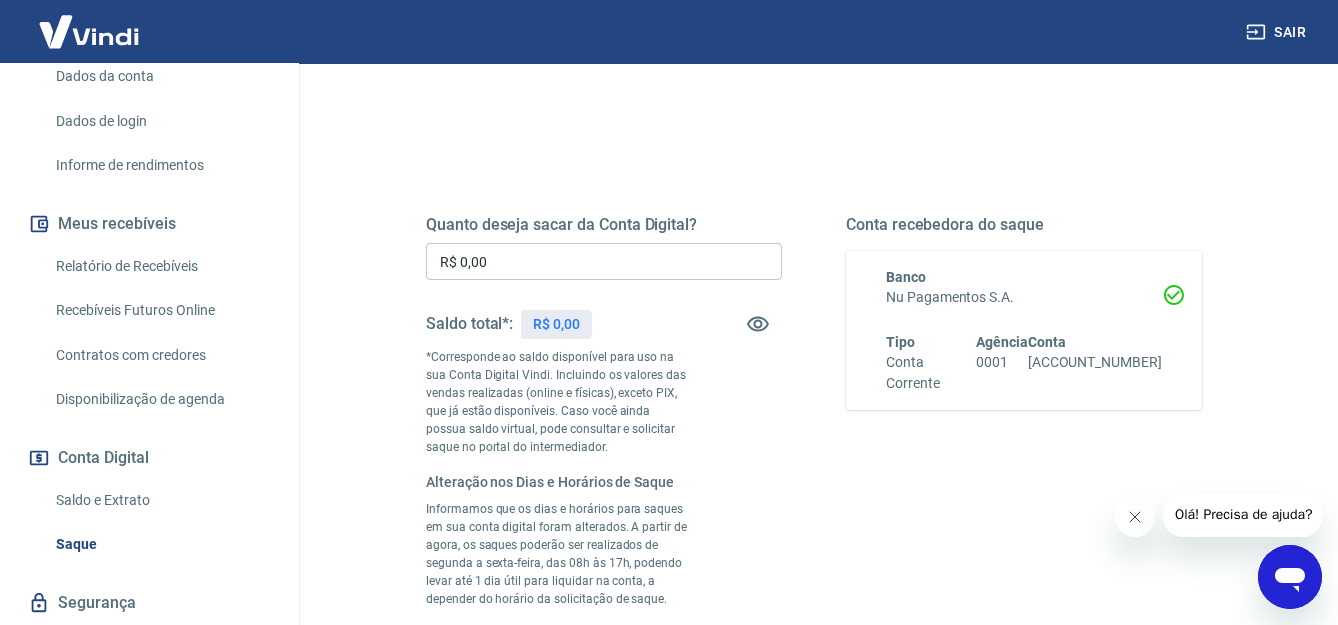 scroll, scrollTop: 199, scrollLeft: 0, axis: vertical 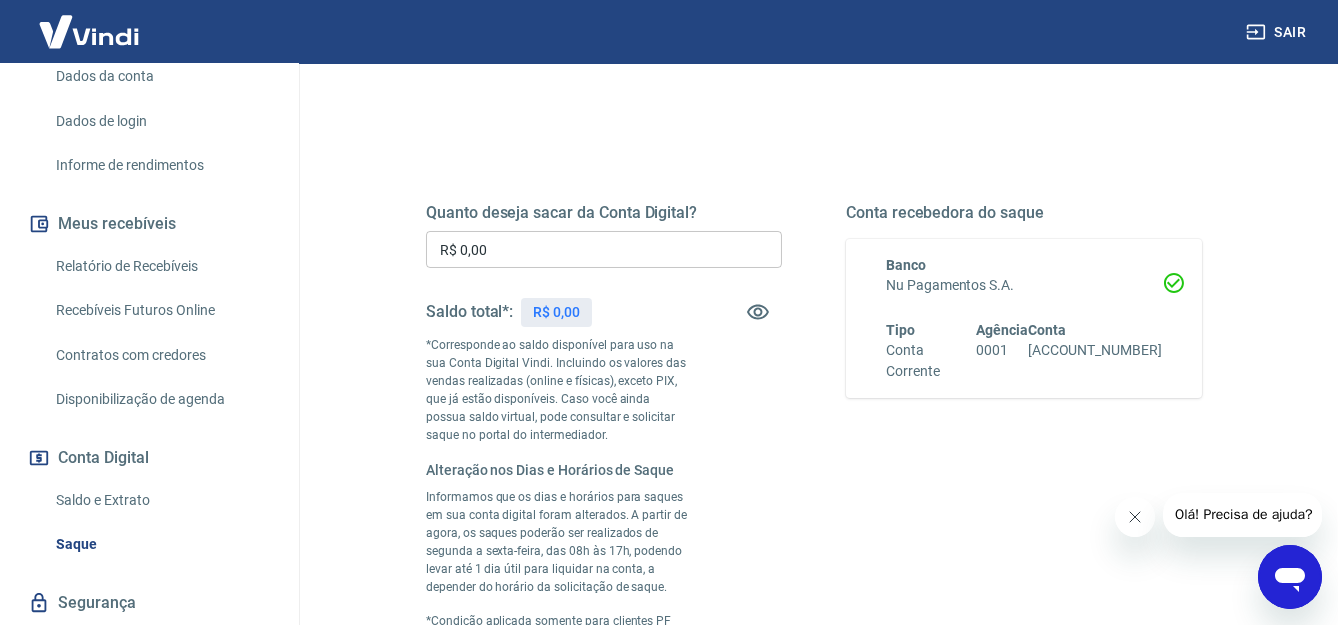 click on "R$ 0,00" at bounding box center (604, 249) 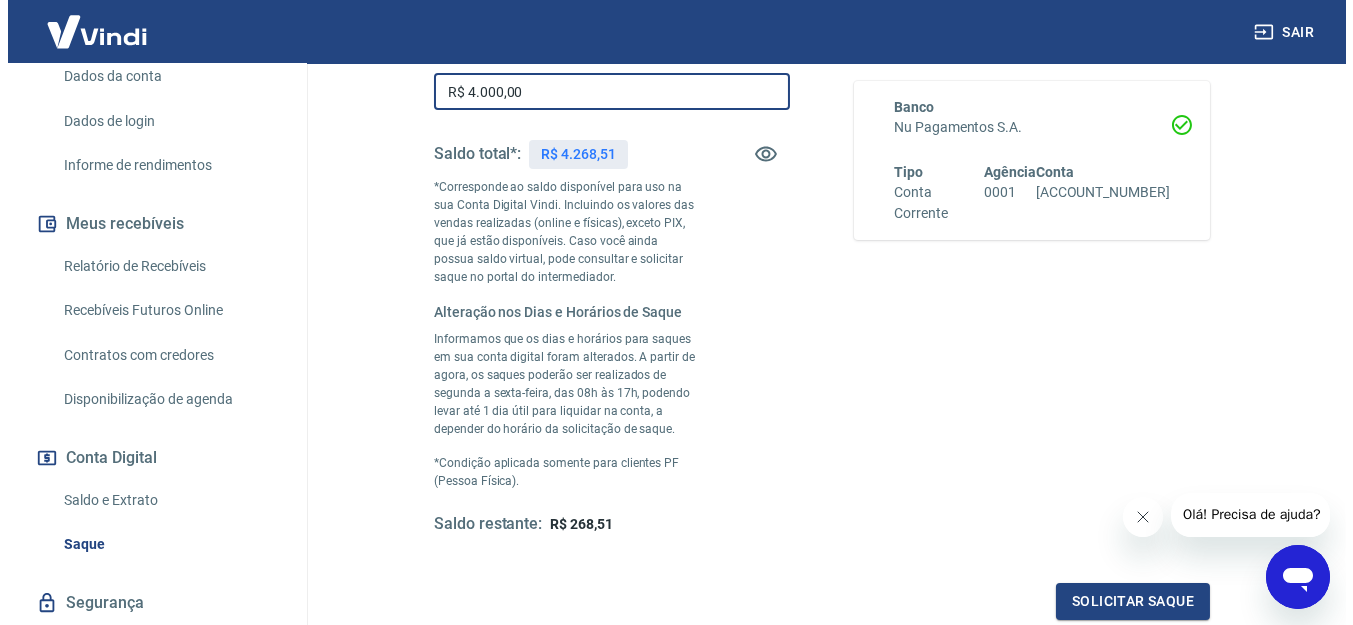 scroll, scrollTop: 584, scrollLeft: 0, axis: vertical 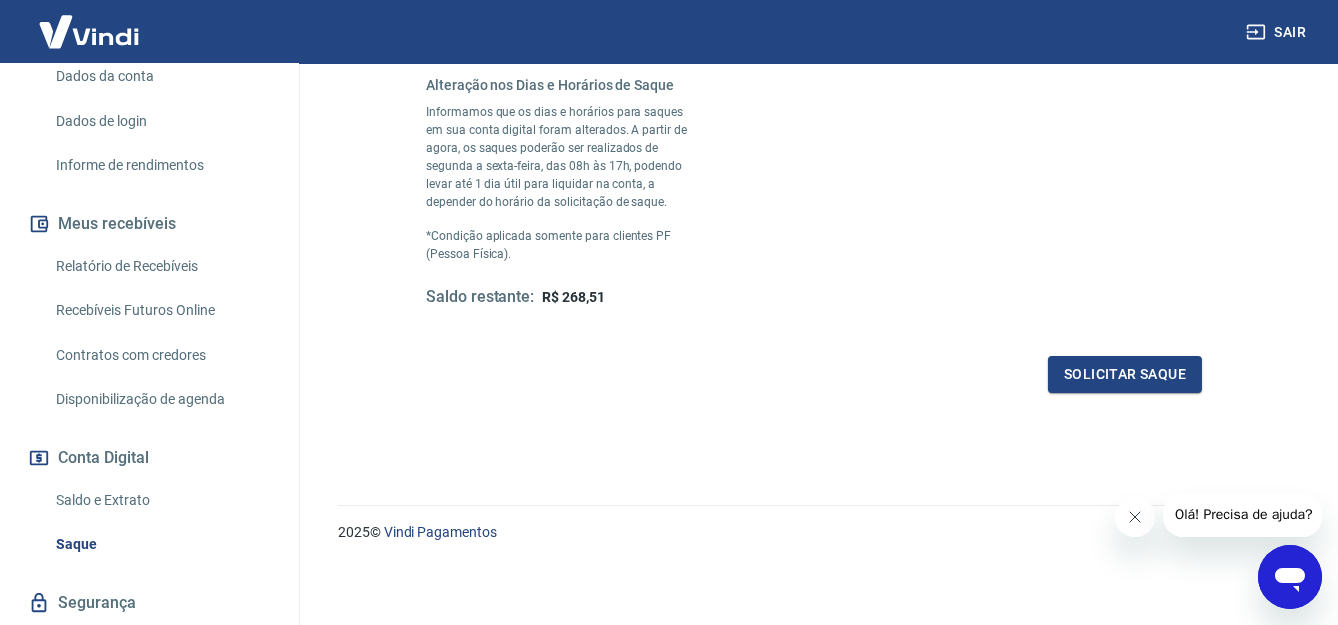 type on "R$ 4.000,00" 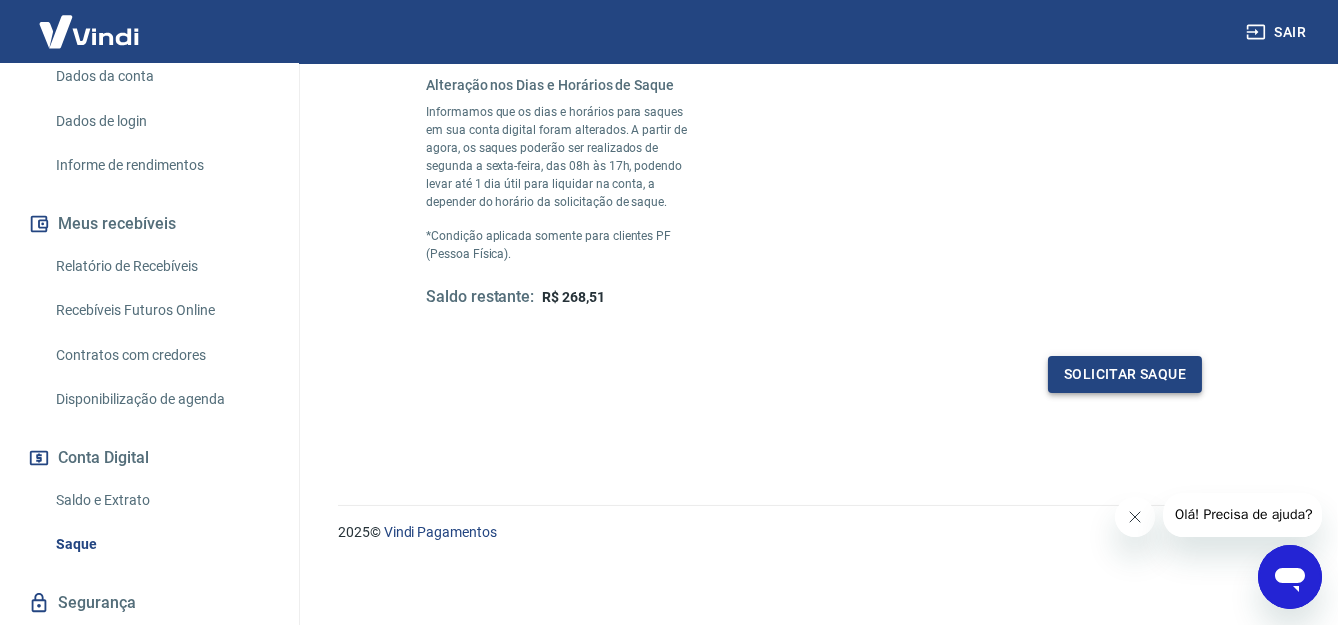 click on "Solicitar saque" at bounding box center (1125, 374) 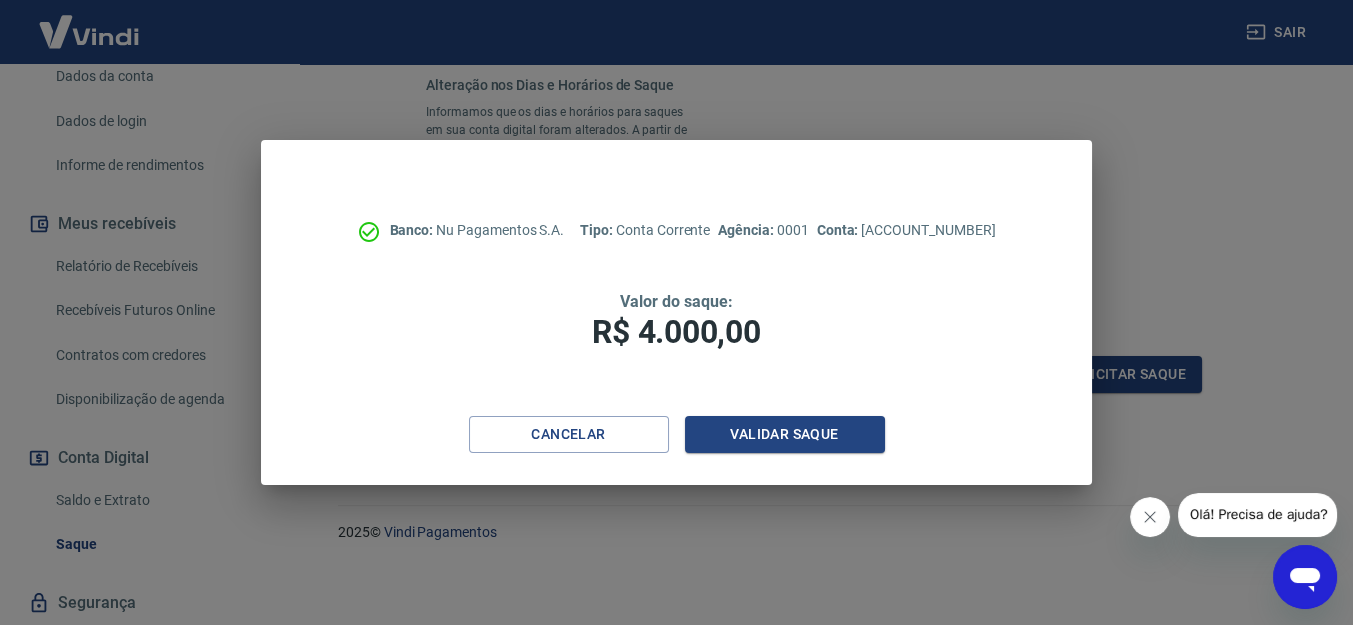 click on "Banco:   Nu Pagamentos S.A. Tipo:   Conta Corrente Agência:   0001 Conta:   [ACCOUNT_NUMBER] Valor do saque: R$ 4.000,00 Cancelar Validar saque" at bounding box center [676, 312] 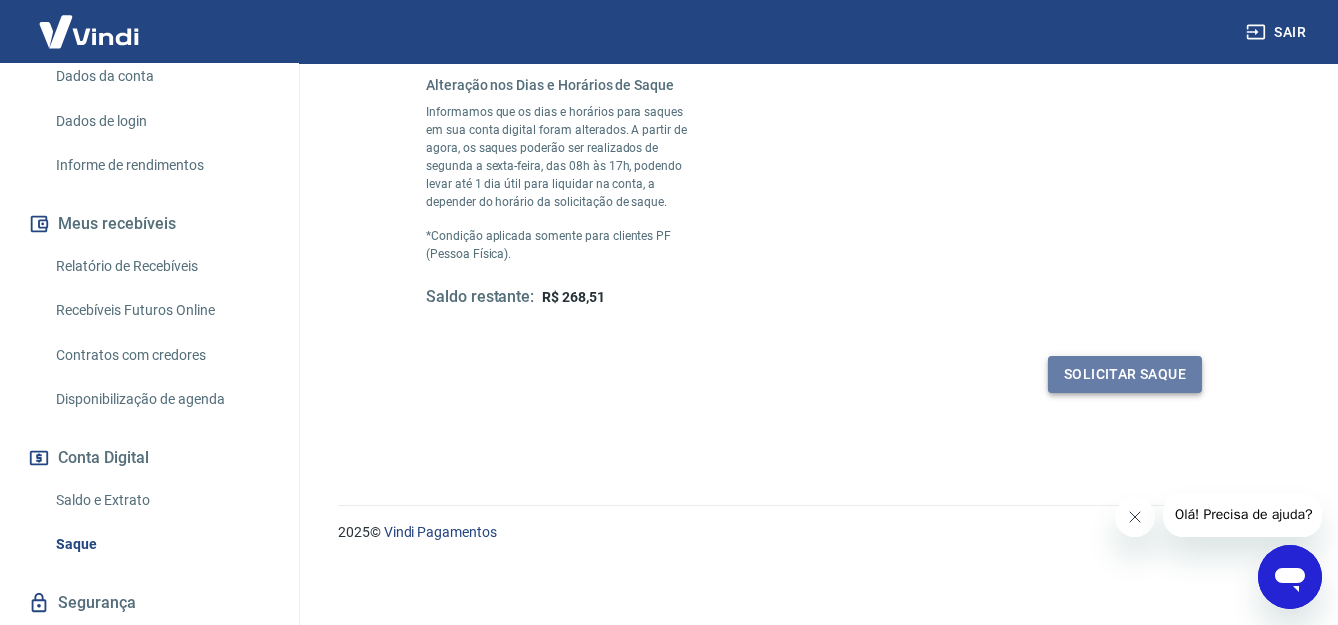 click on "Solicitar saque" at bounding box center [1125, 374] 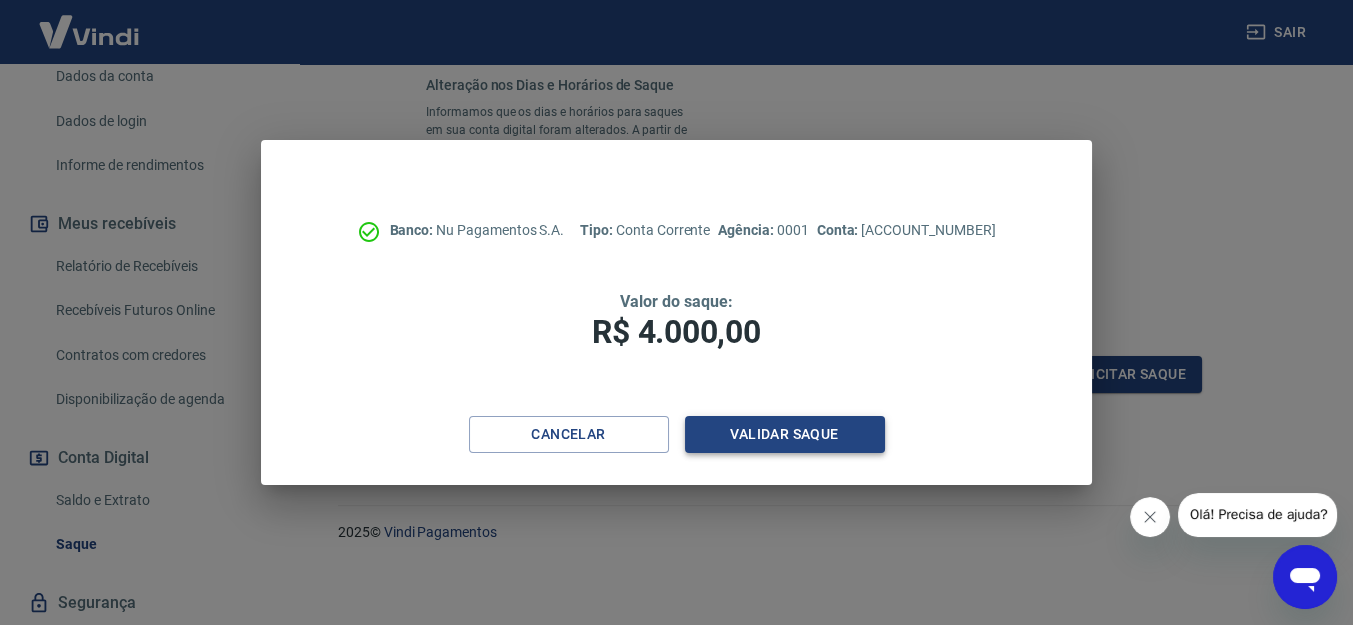 click on "Validar saque" at bounding box center (785, 434) 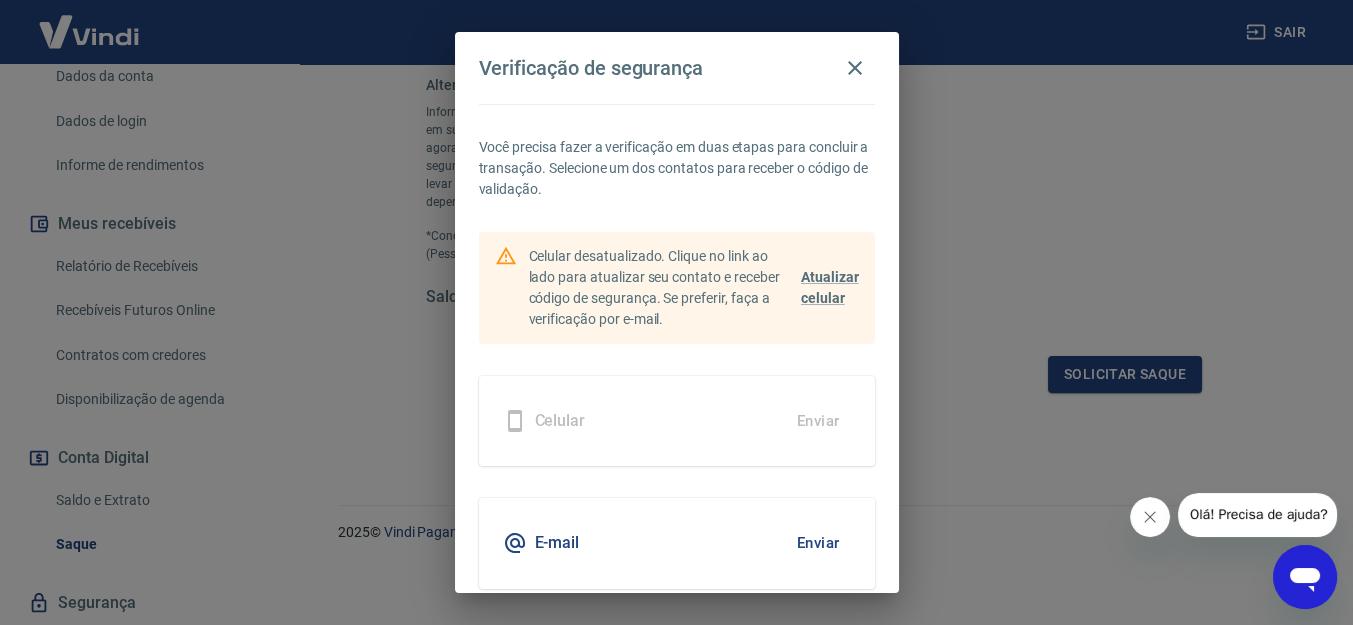 scroll, scrollTop: 67, scrollLeft: 0, axis: vertical 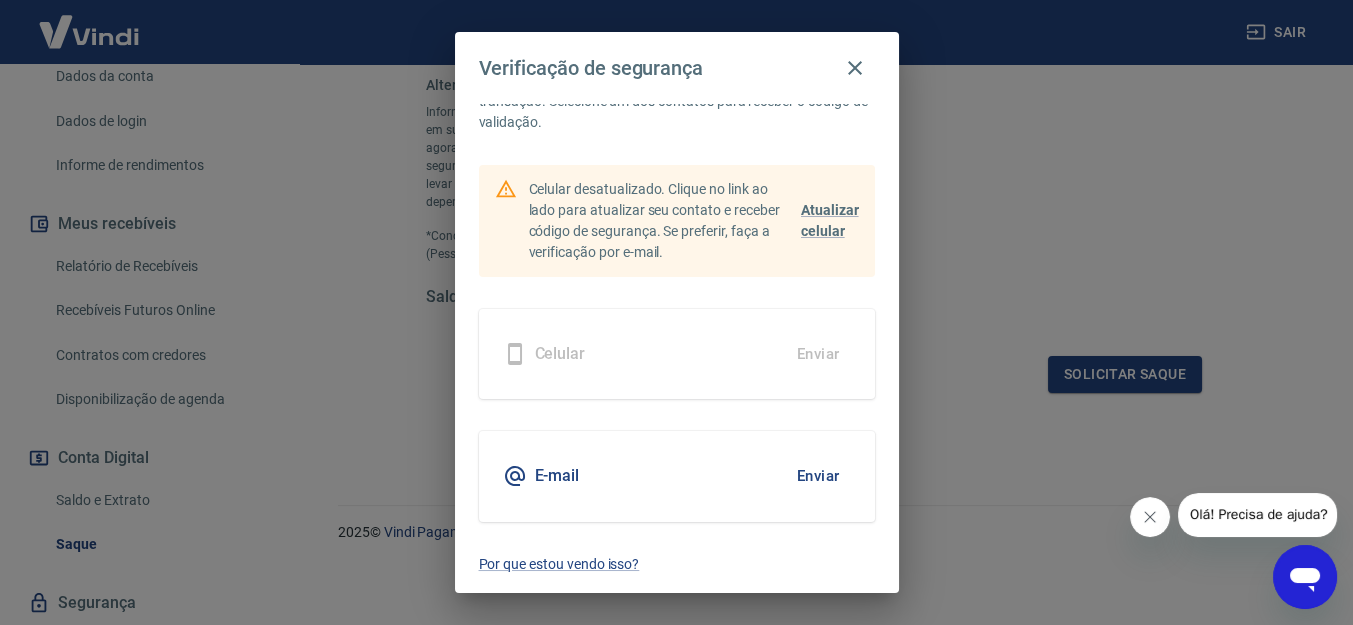 click on "Enviar" at bounding box center [818, 476] 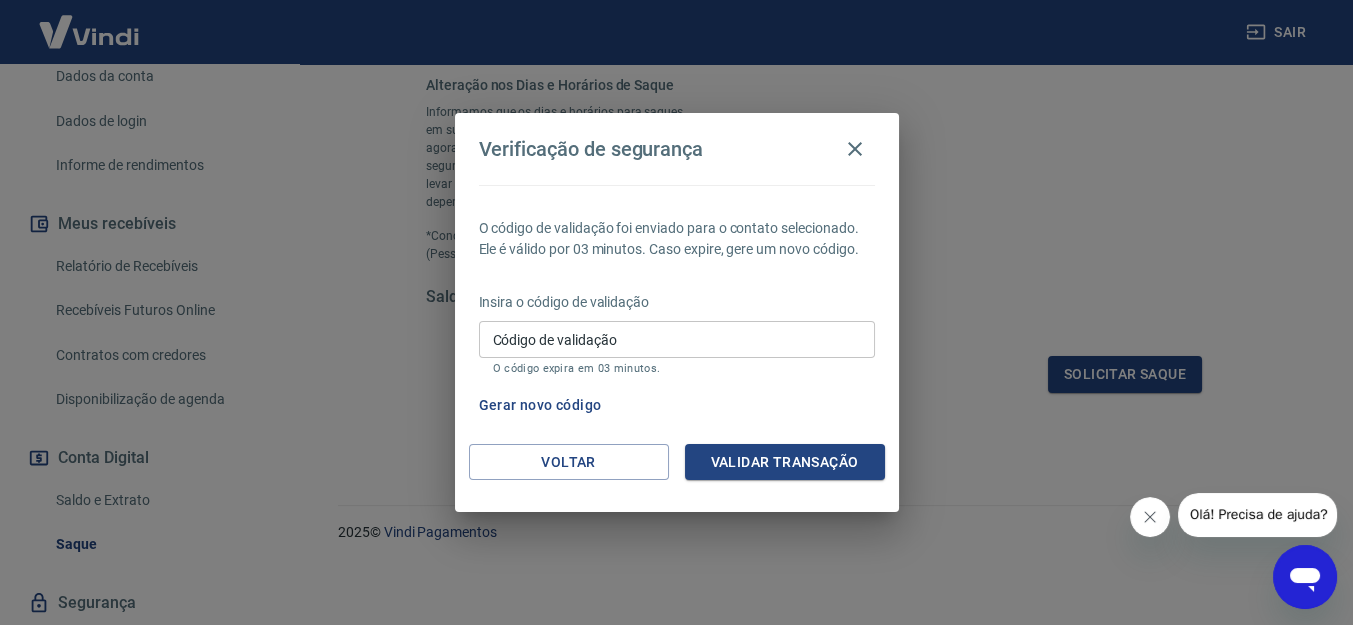 click on "Código de validação" at bounding box center (677, 339) 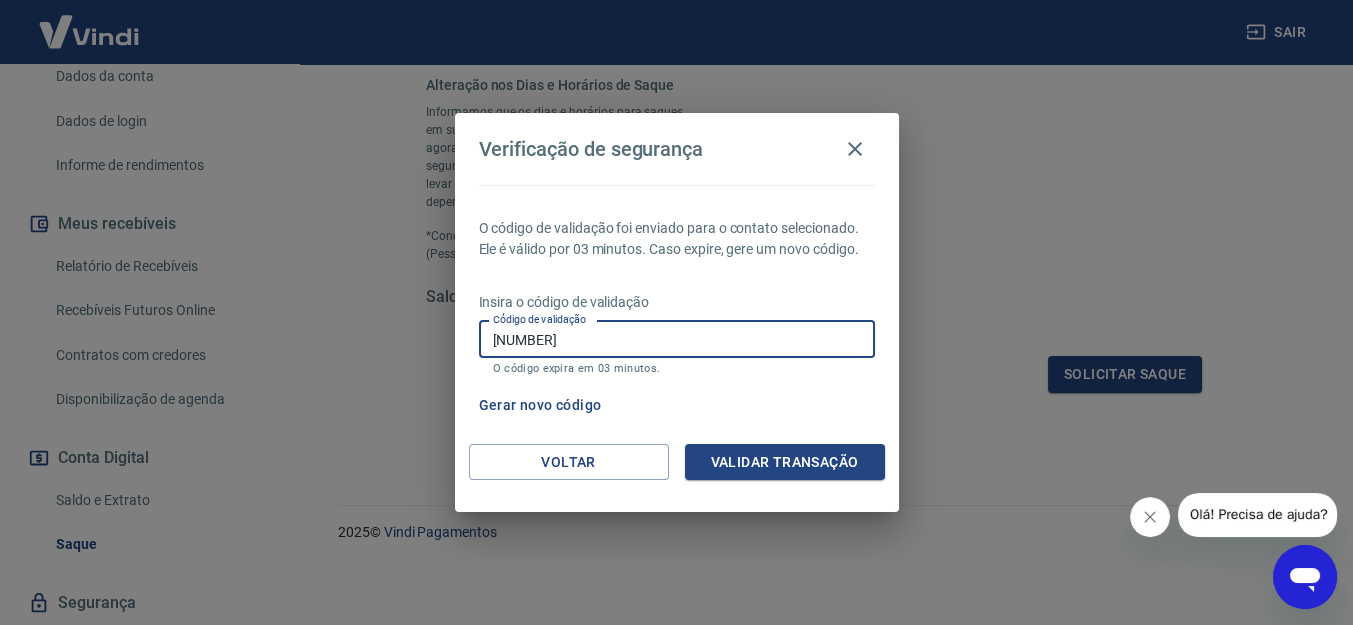 type on "[NUMBER]" 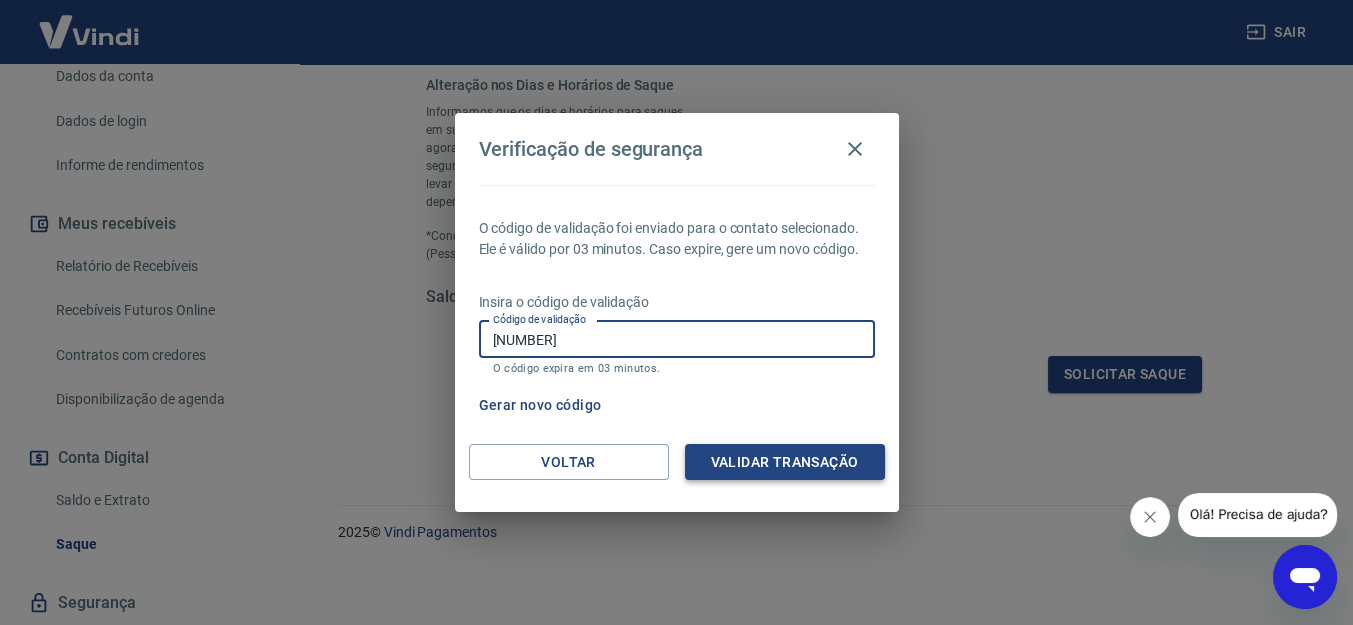 click on "Validar transação" at bounding box center (785, 462) 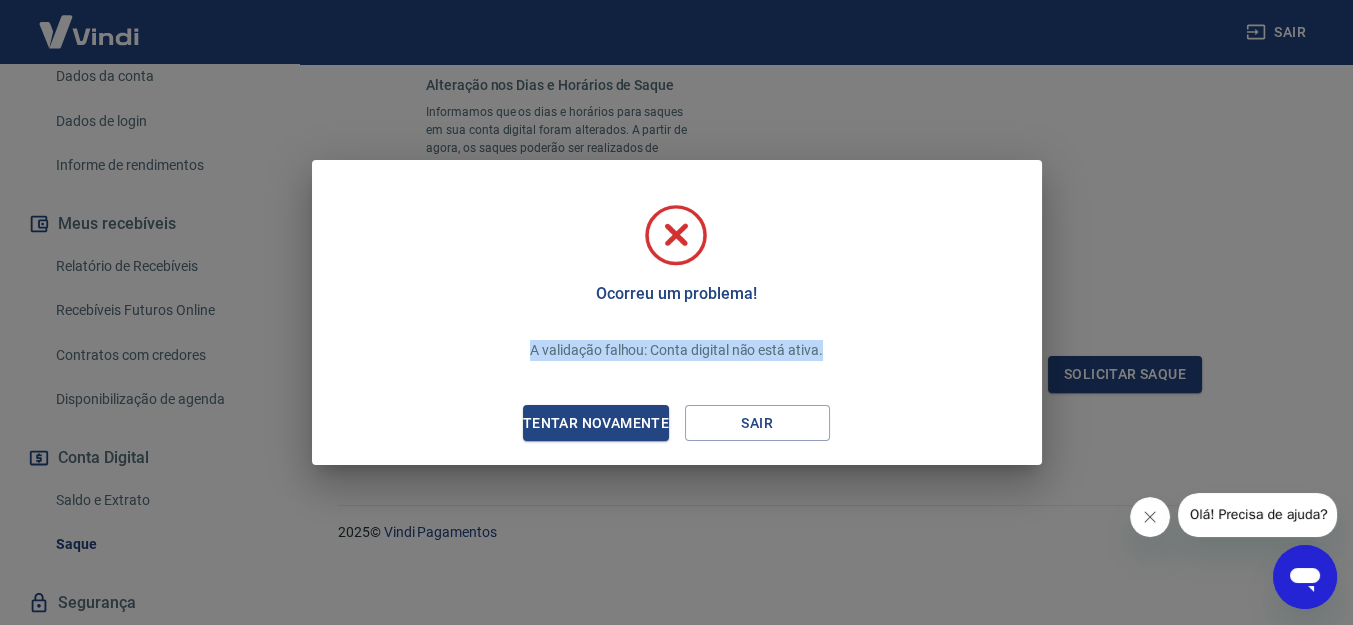 drag, startPoint x: 527, startPoint y: 350, endPoint x: 822, endPoint y: 350, distance: 295 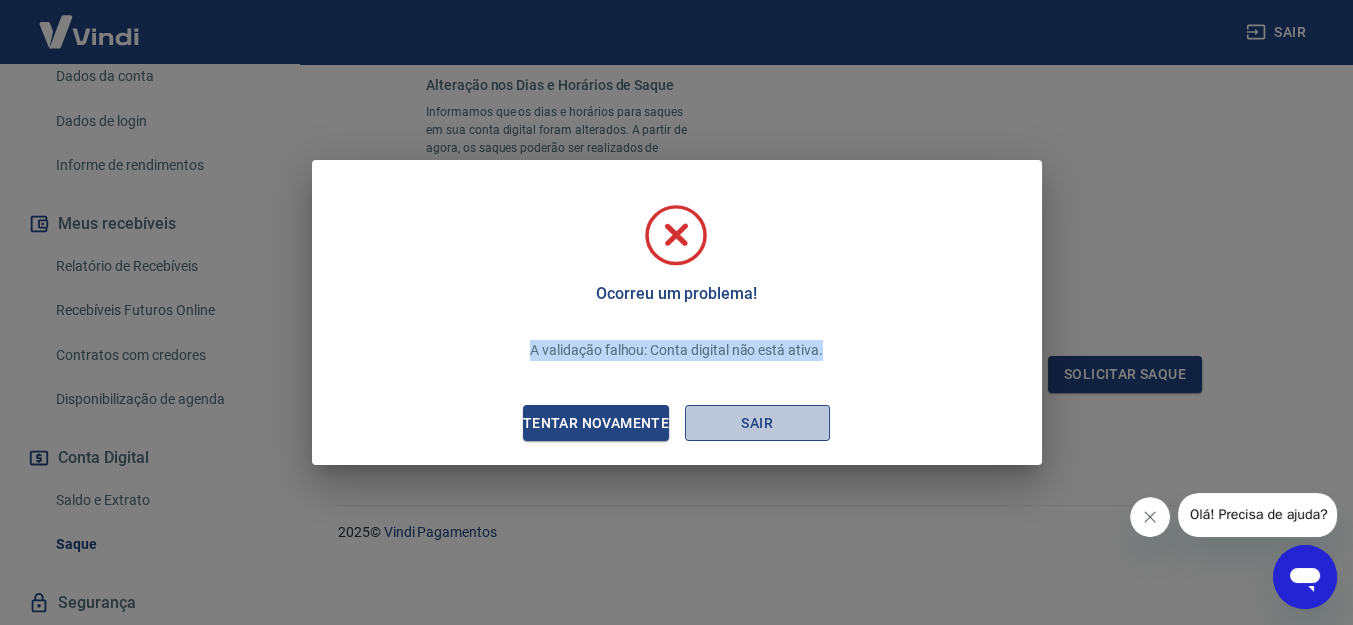 click on "Sair" at bounding box center (757, 423) 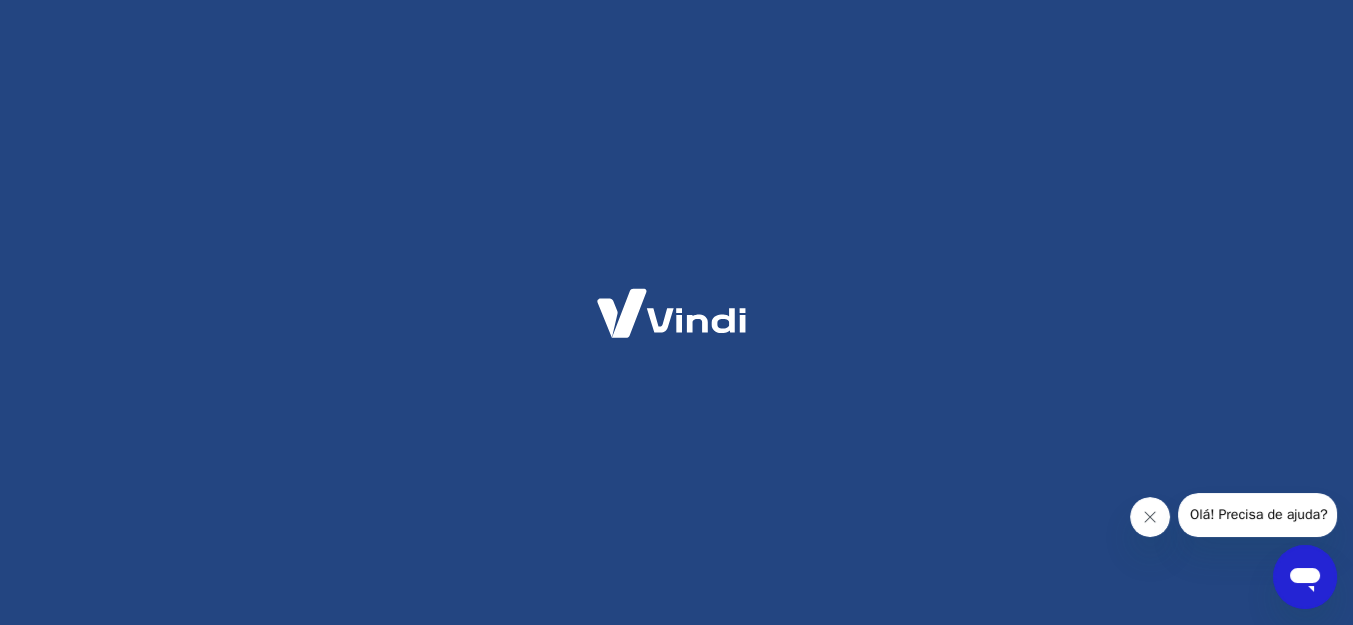 click on "Olá! Precisa de ajuda?" at bounding box center (1259, 515) 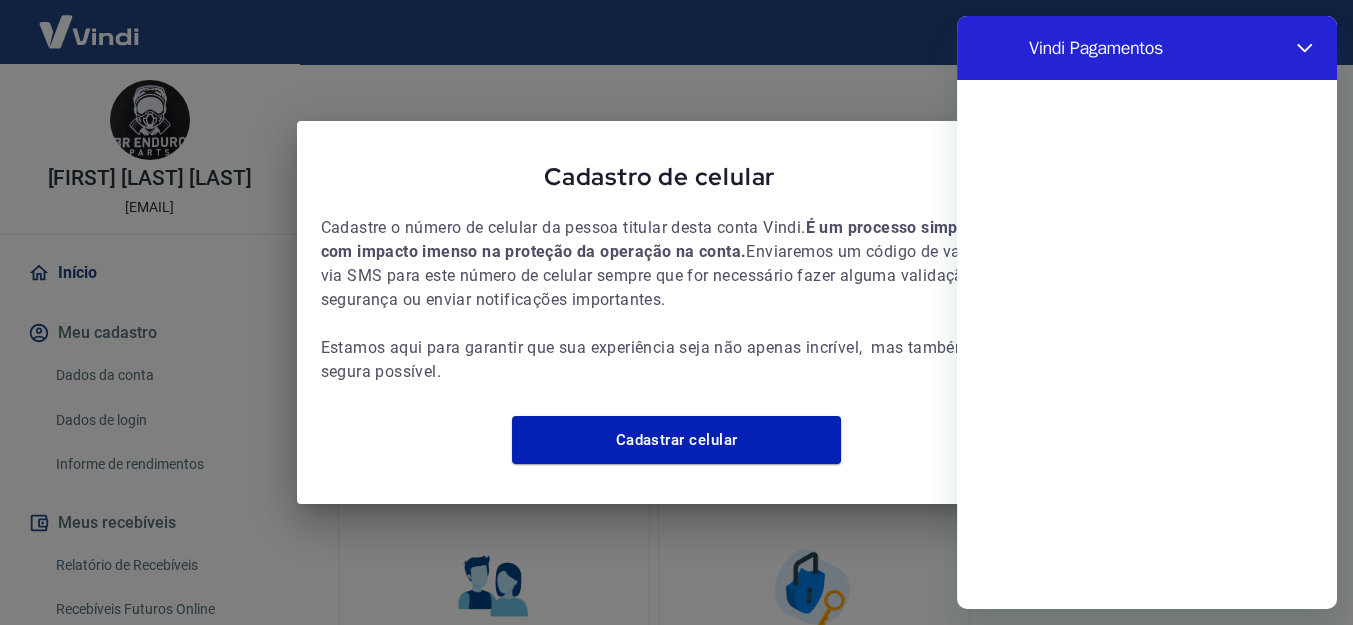 scroll, scrollTop: 0, scrollLeft: 0, axis: both 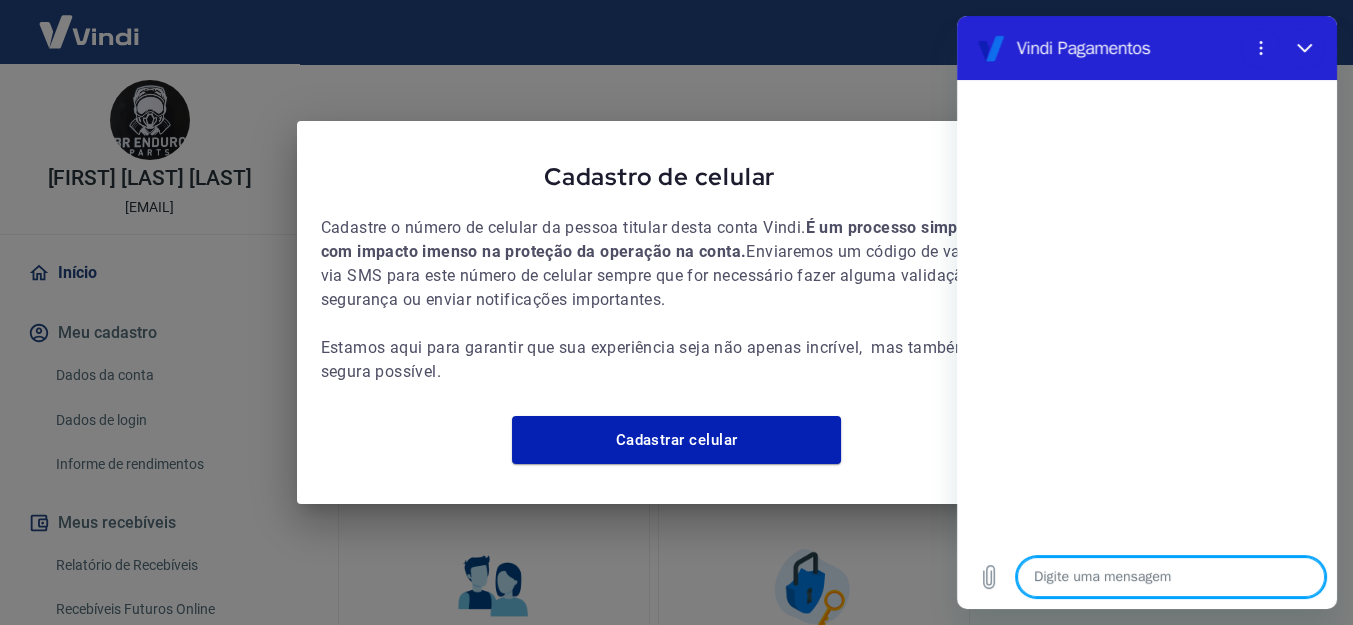 click at bounding box center [1171, 577] 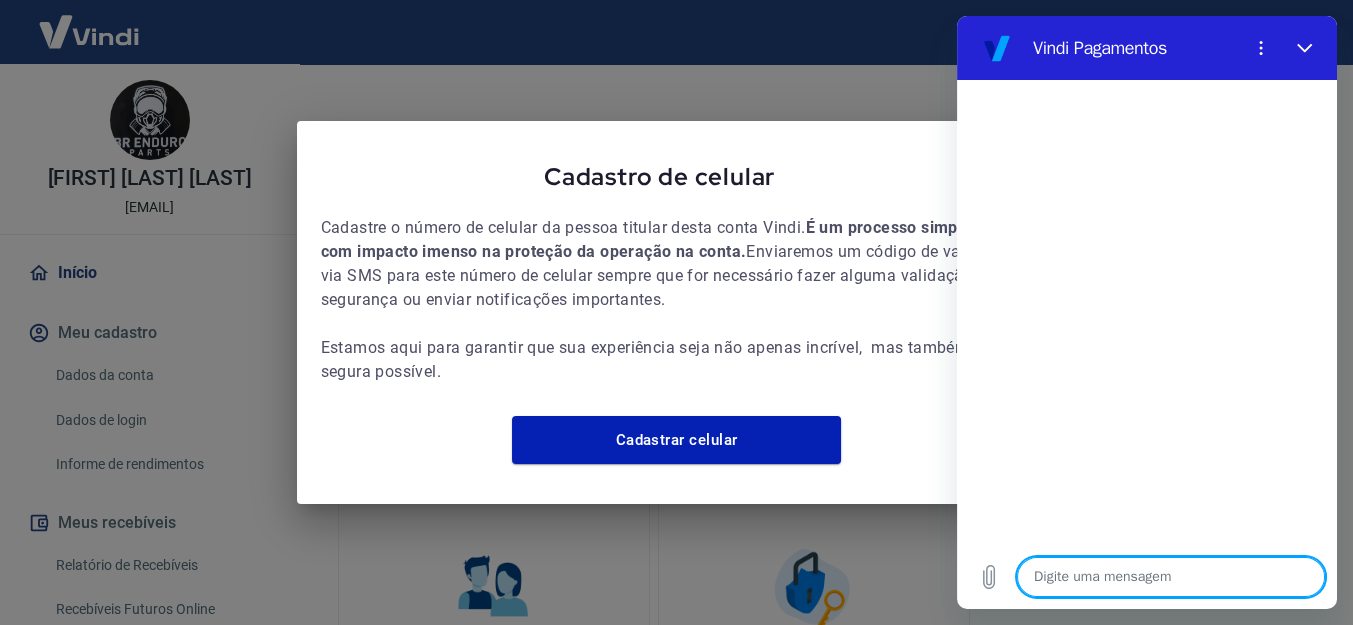 type on "o" 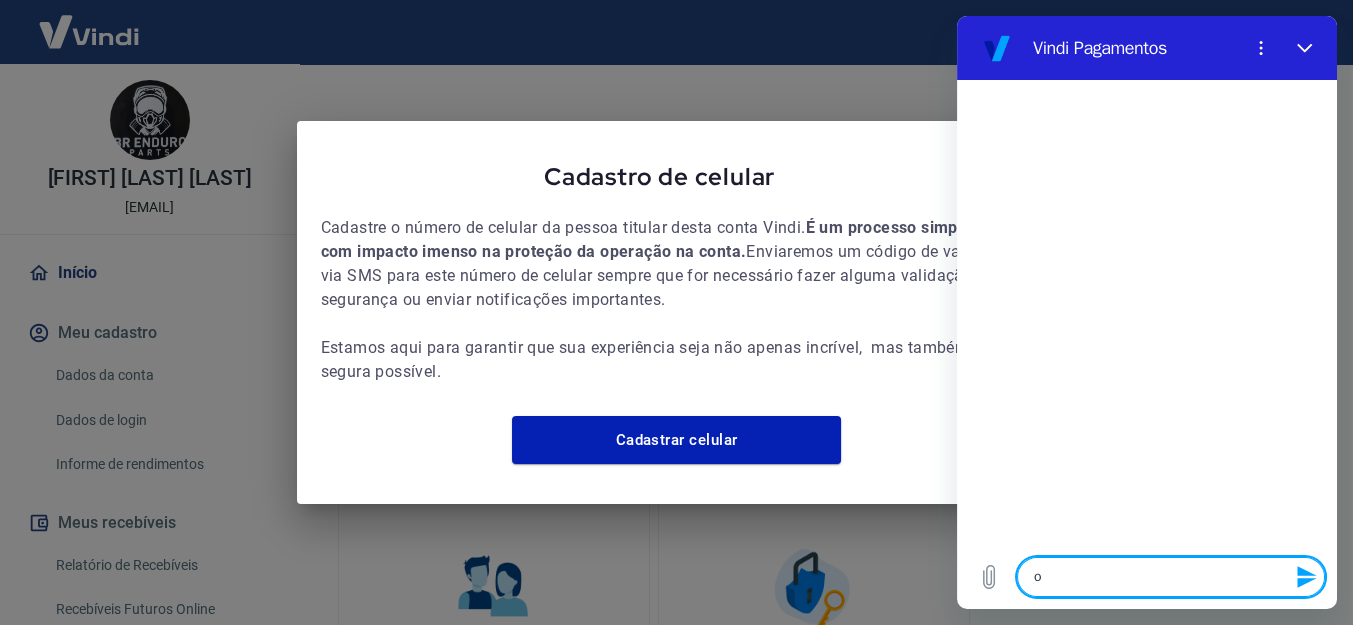 type on "ol" 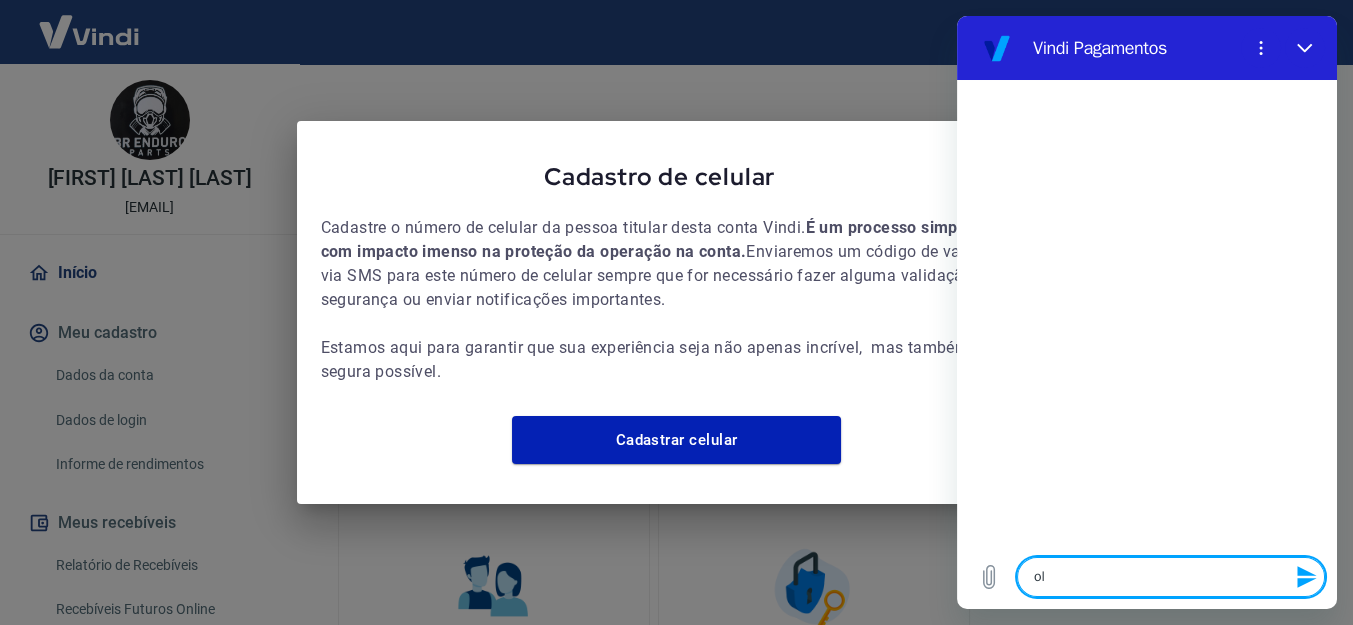 type on "ola" 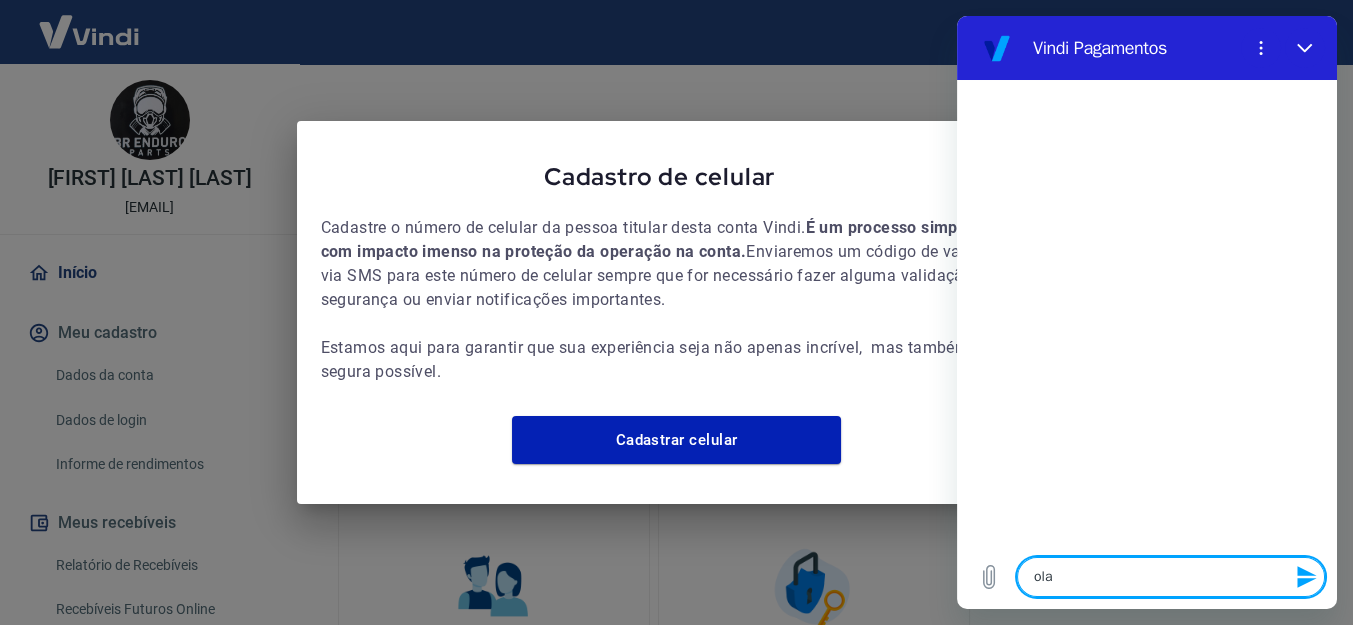 type 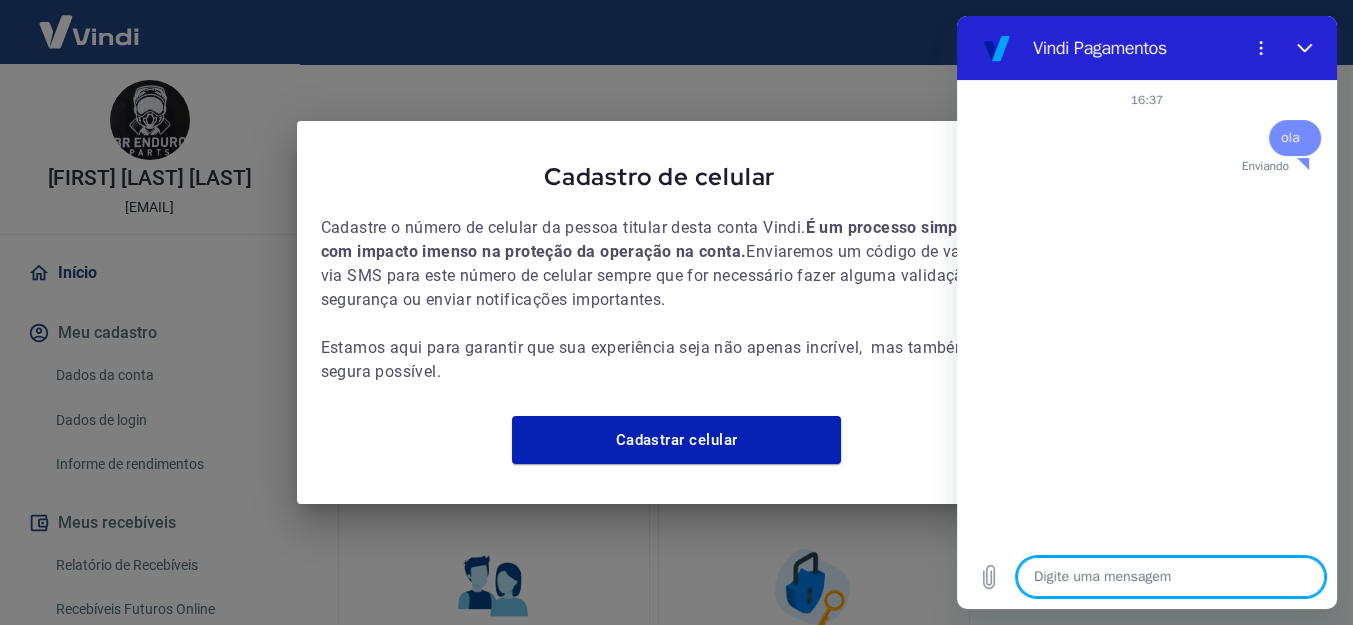type on "x" 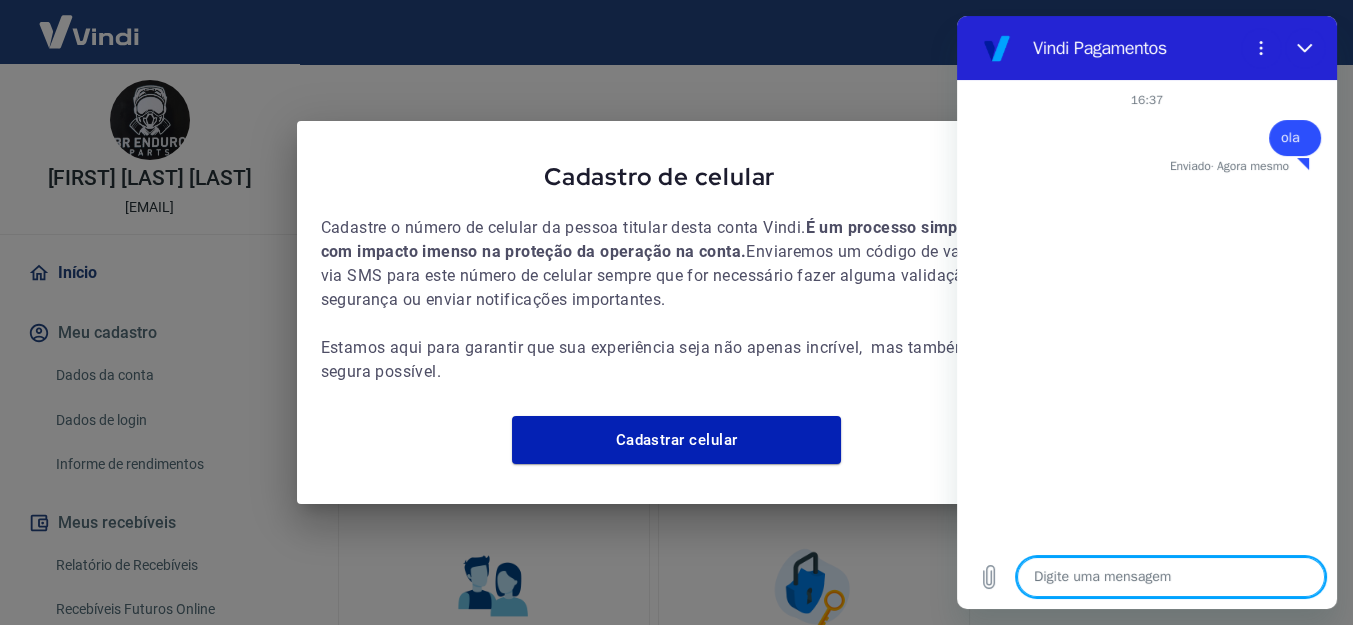 type on "A validação falhou: Conta digital não está ativa." 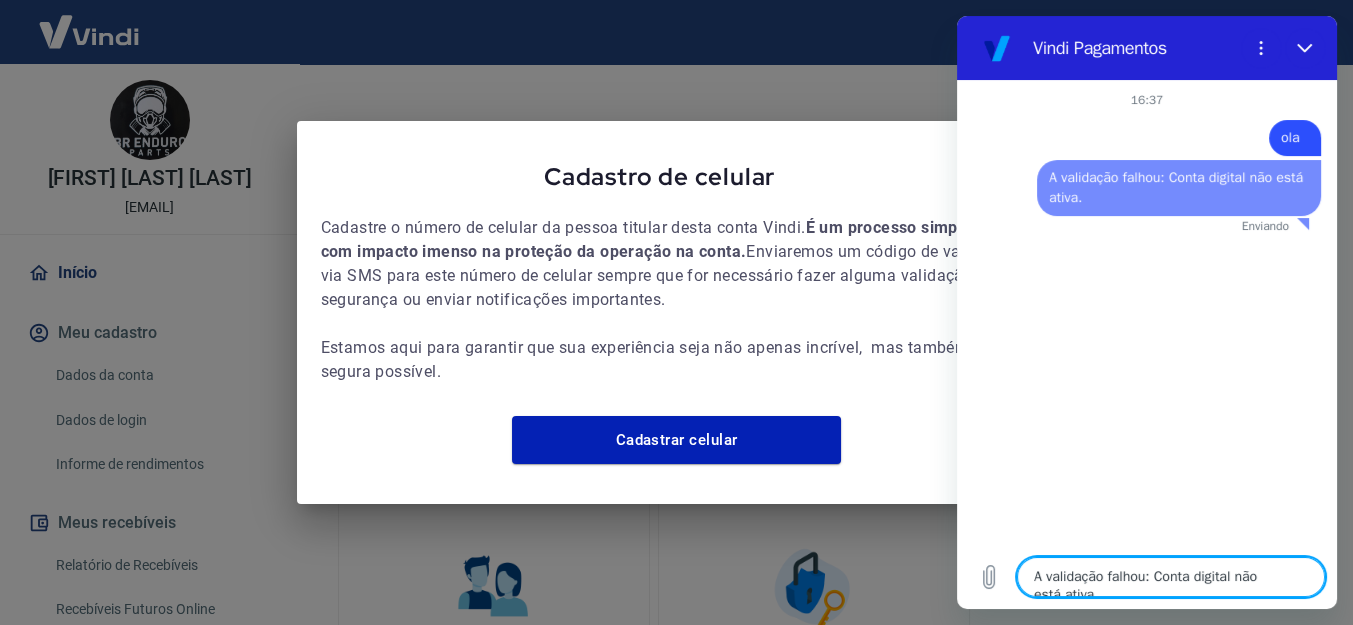 type 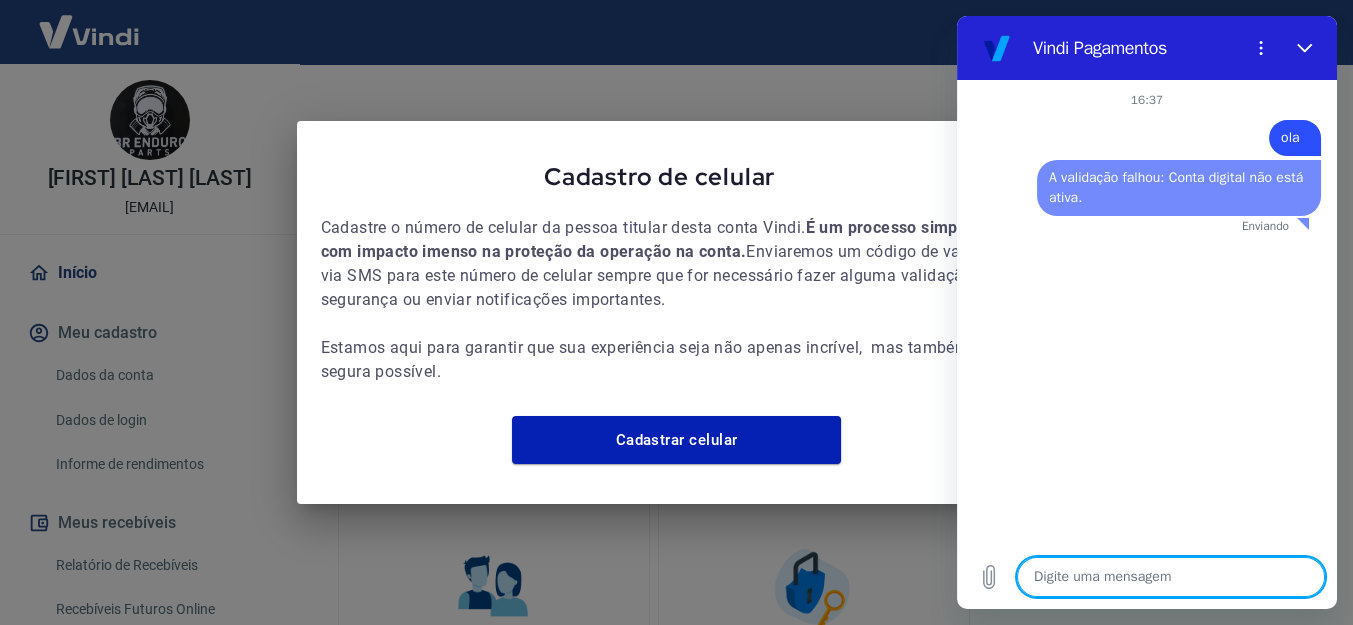 type on "x" 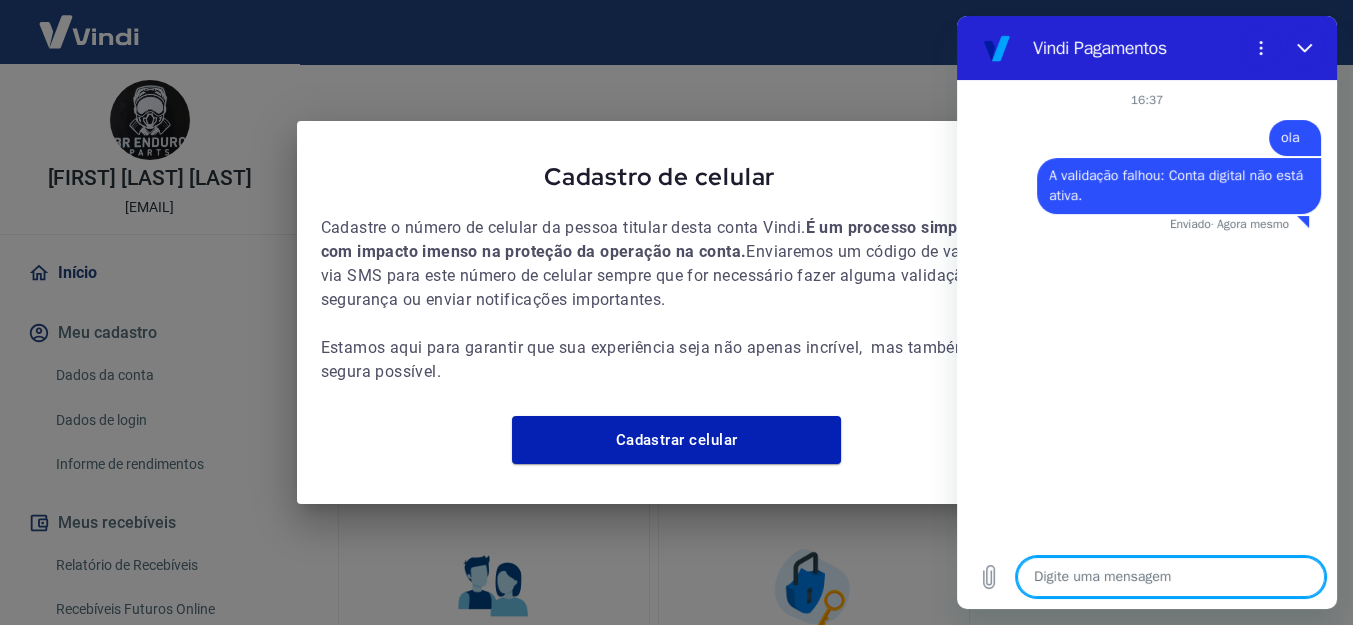 type on "n" 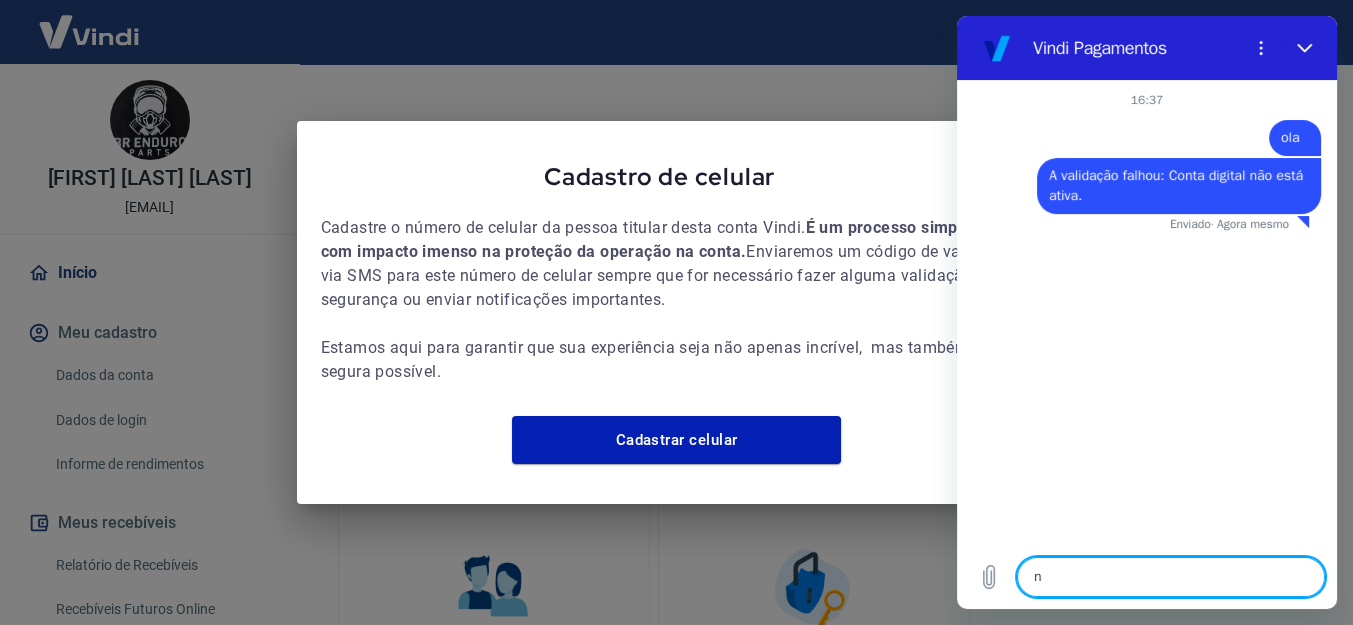type on "na" 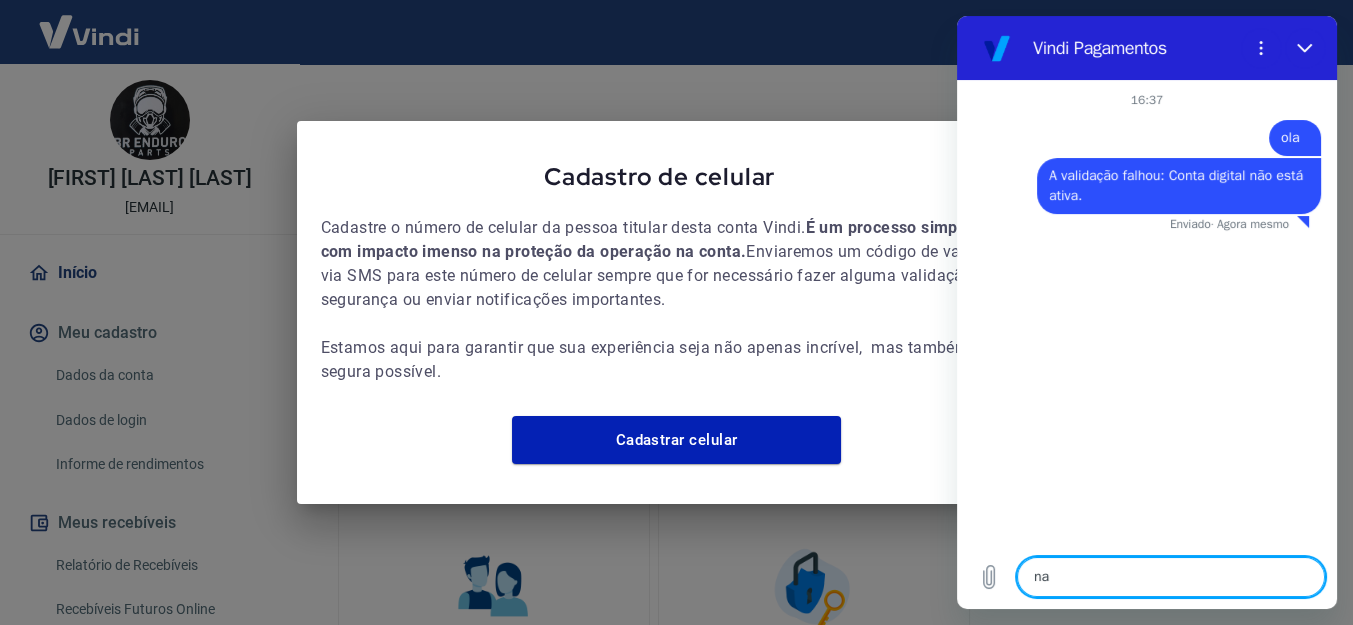 type on "nao" 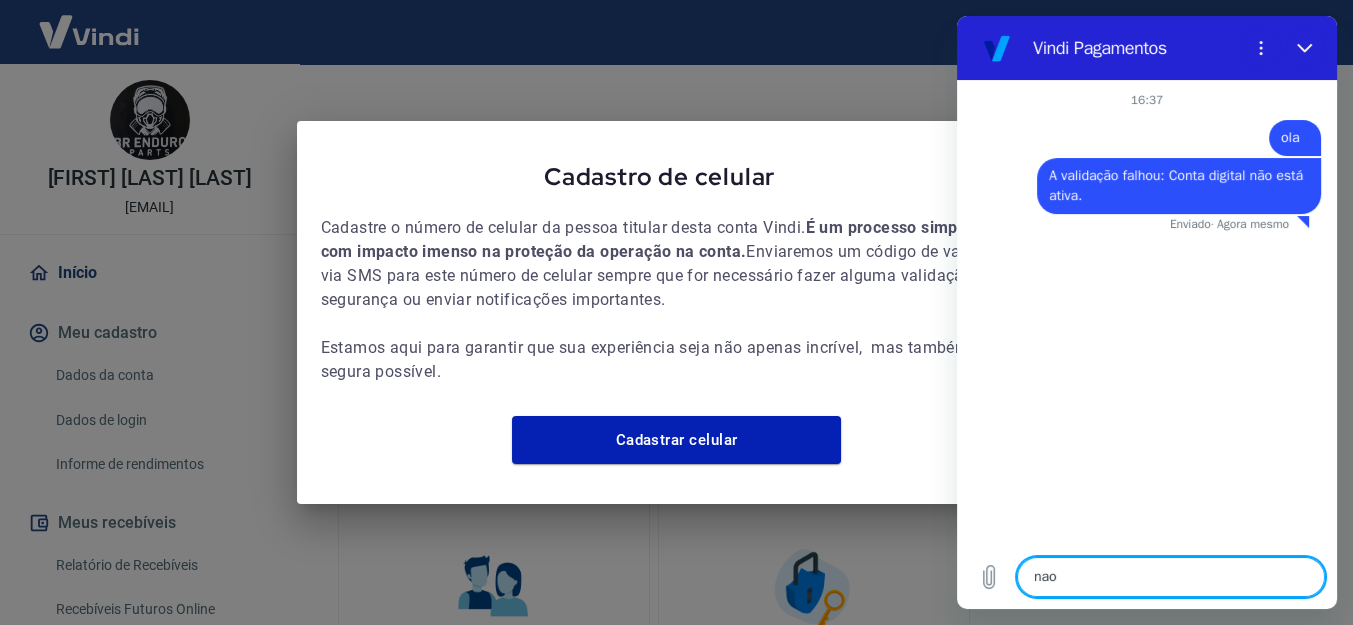 type on "x" 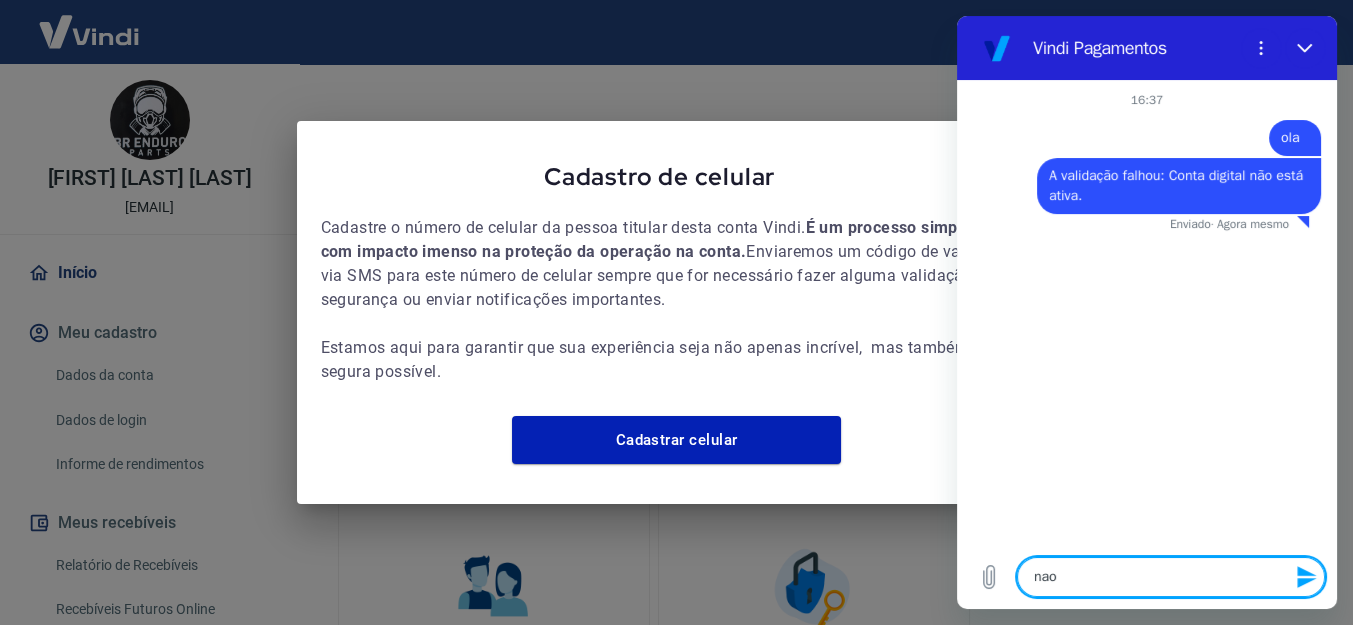type on "nao" 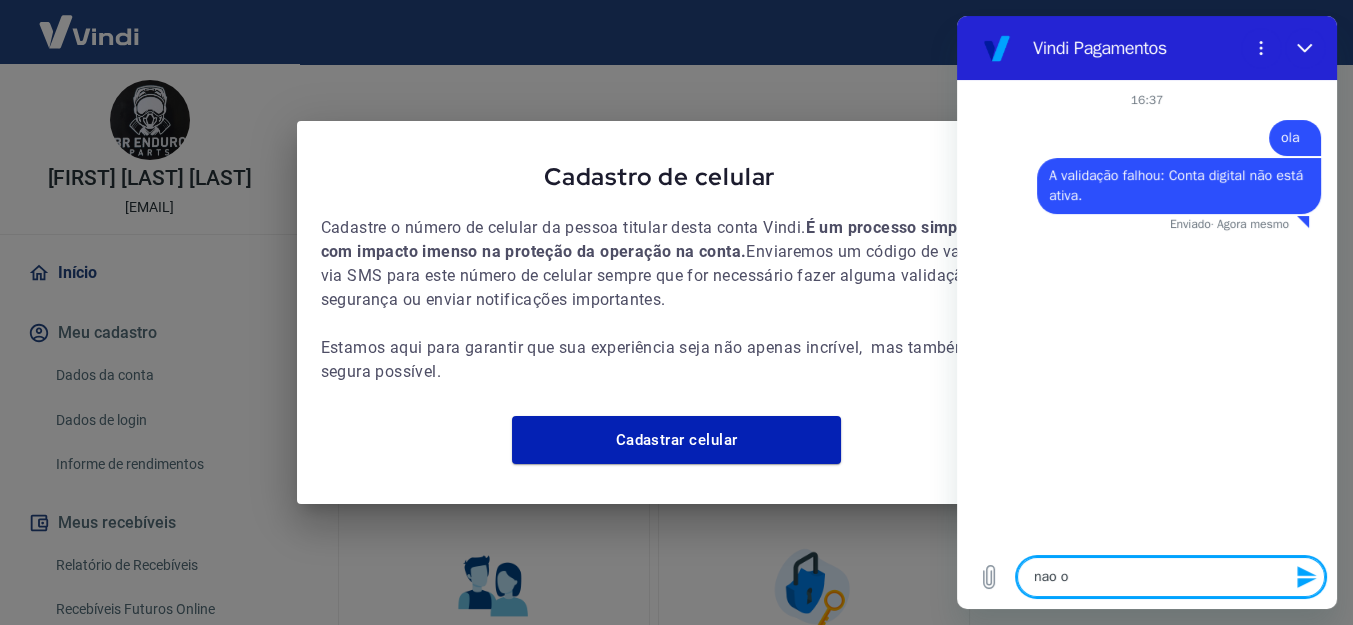 type on "nao" 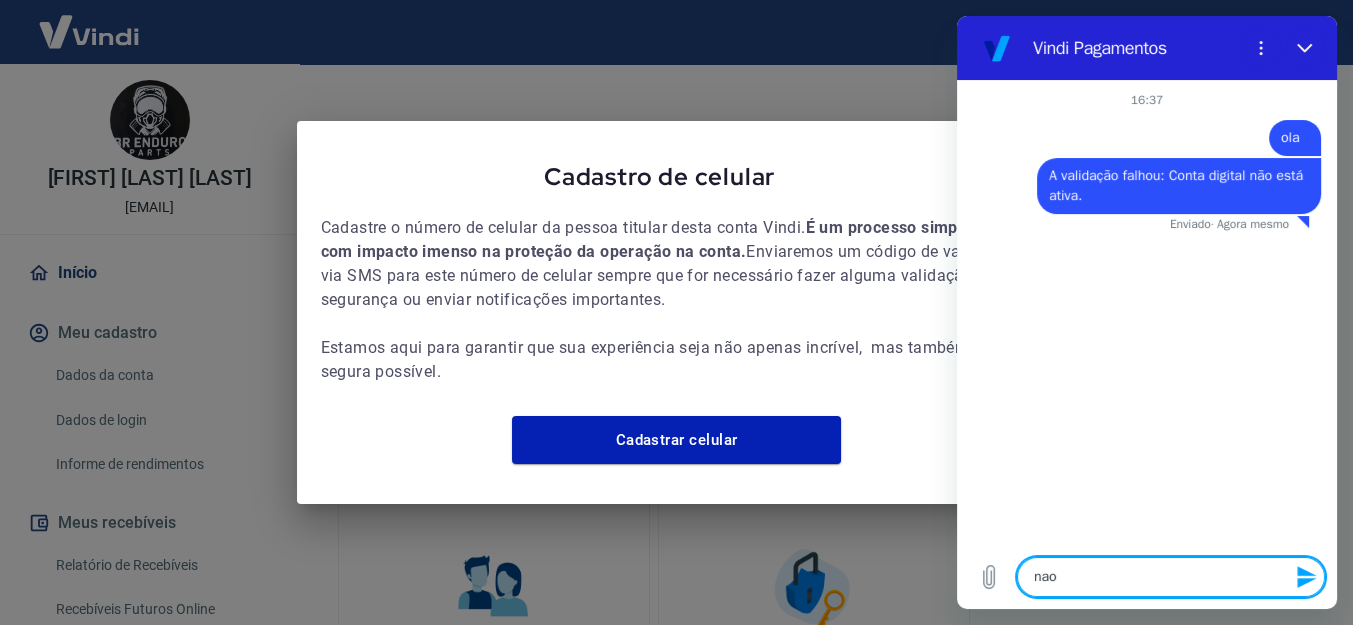 type on "nao c" 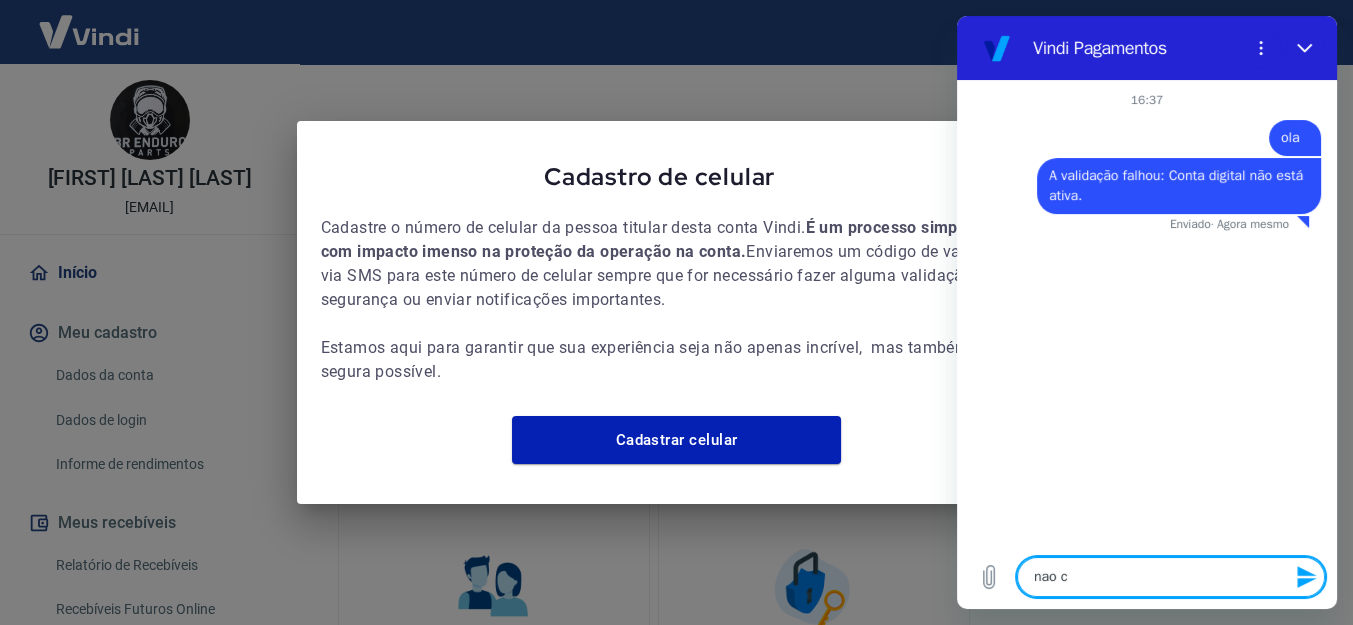 type on "nao co" 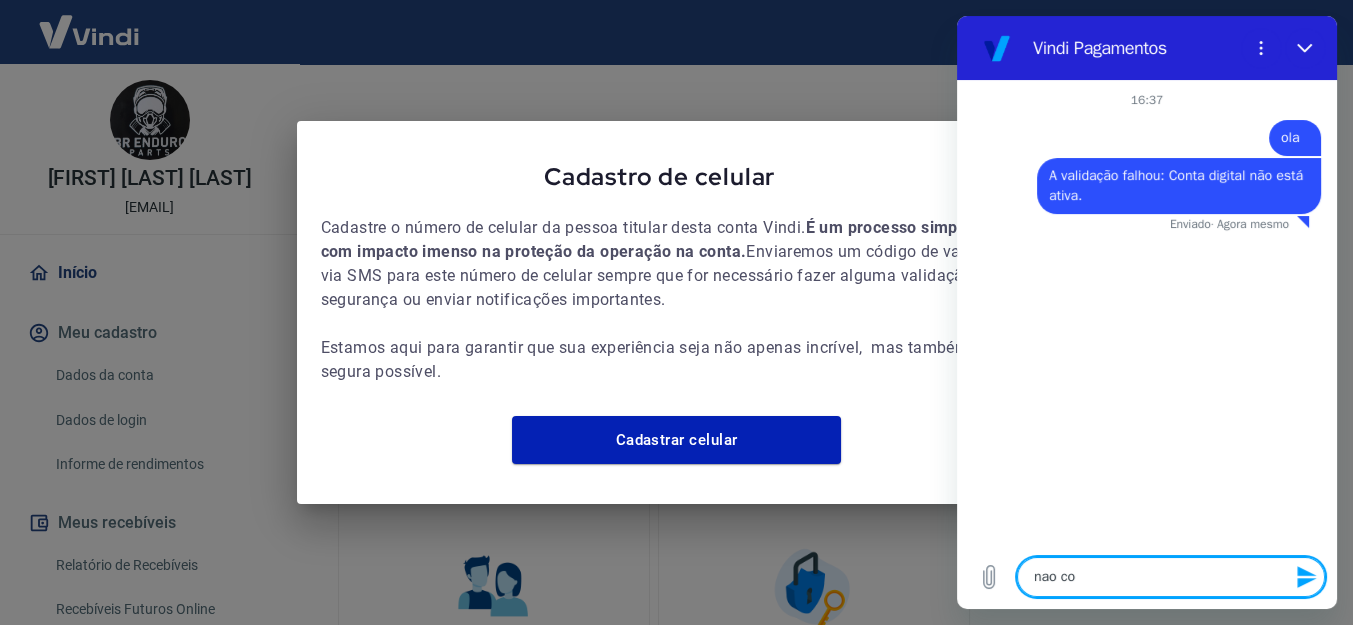 type on "nao con" 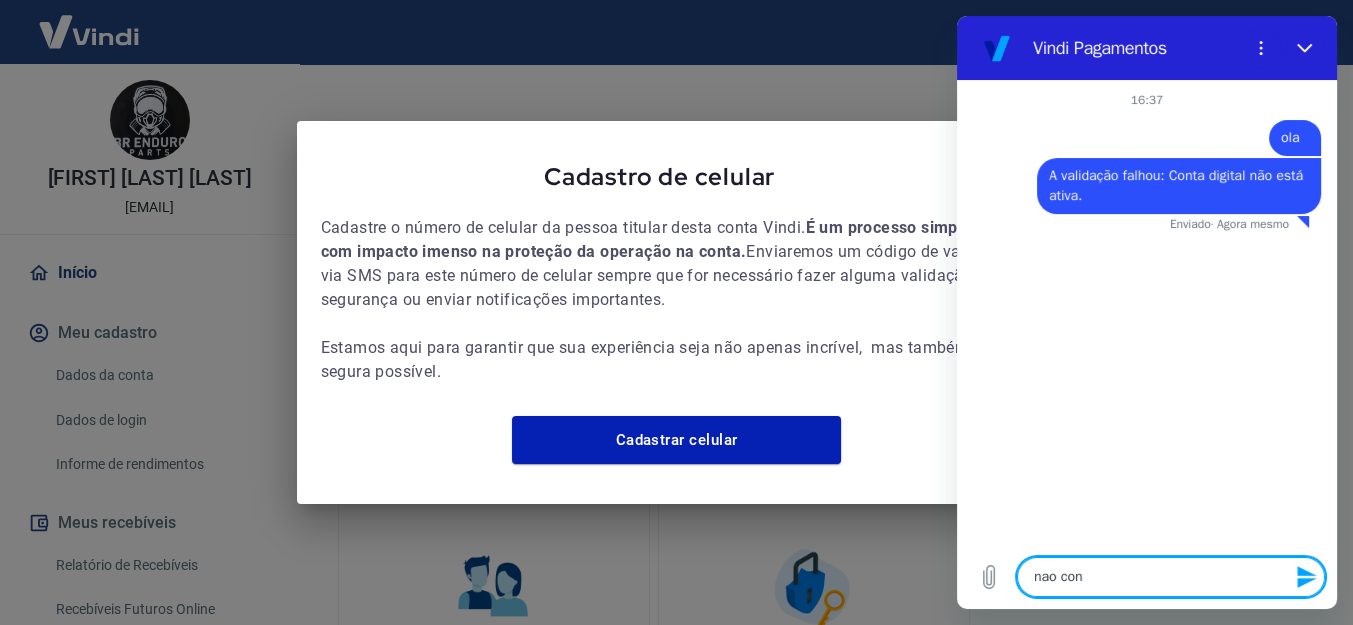 type on "nao cons" 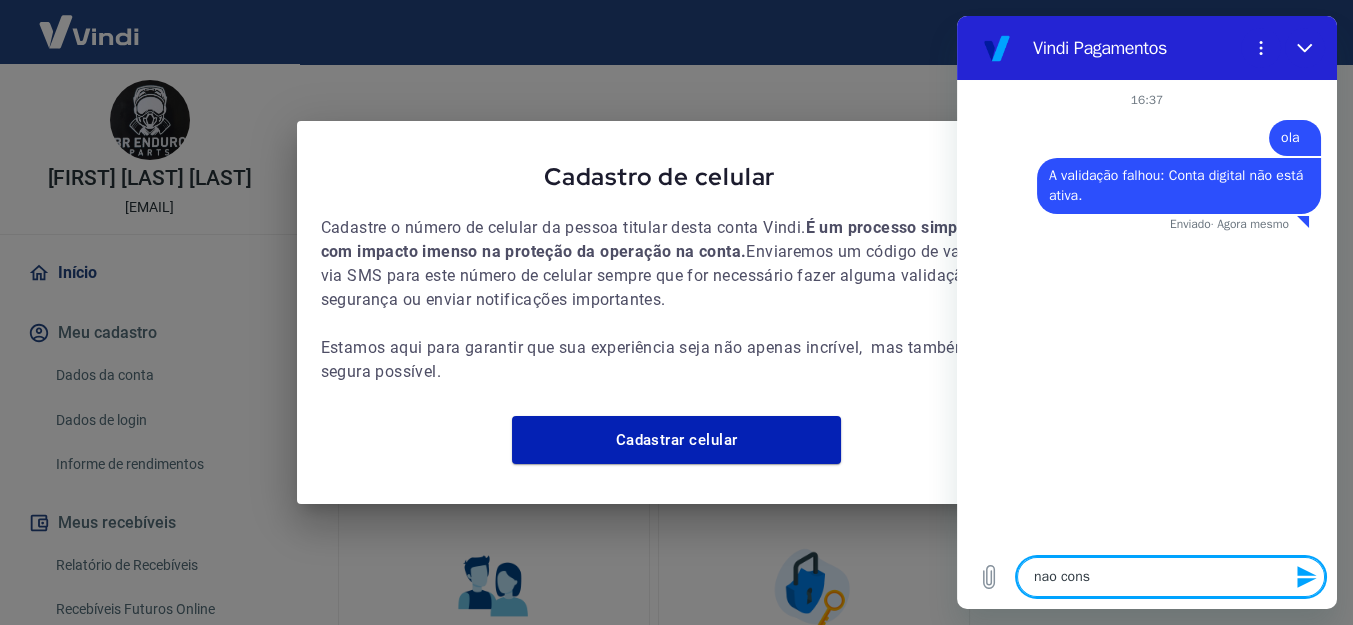 type on "nao consi" 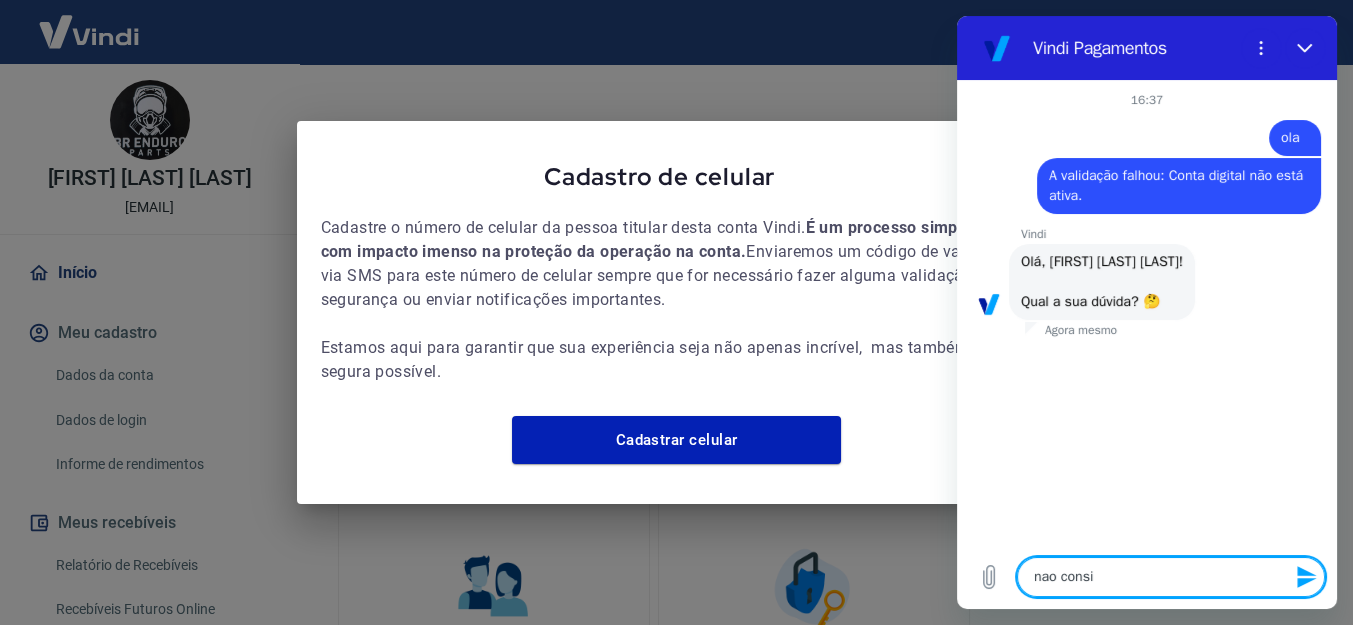 type on "nao consig" 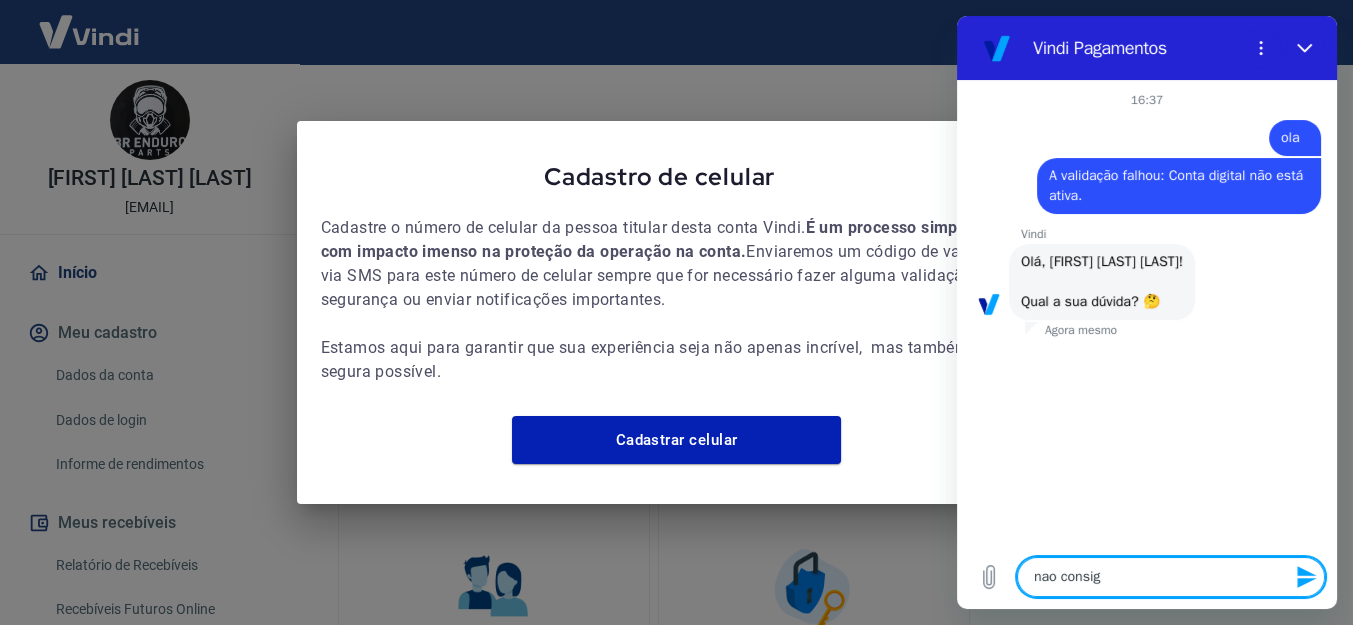 type on "nao consigo" 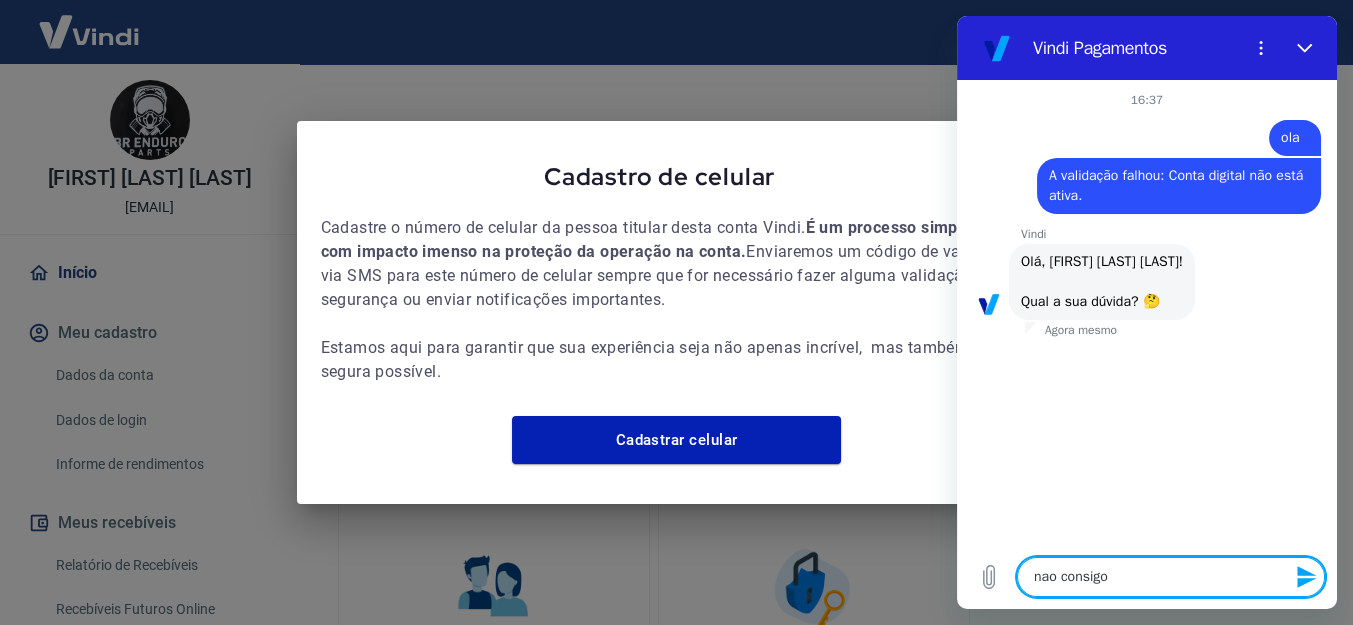 type on "x" 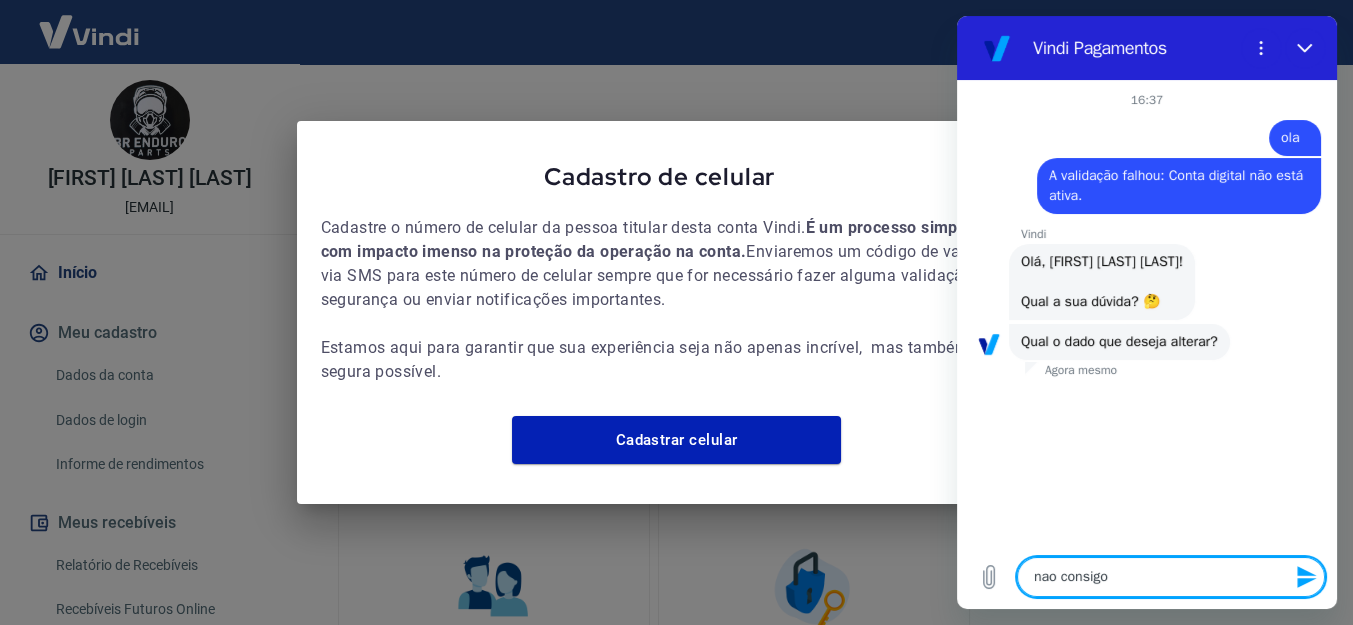 type on "nao consigos" 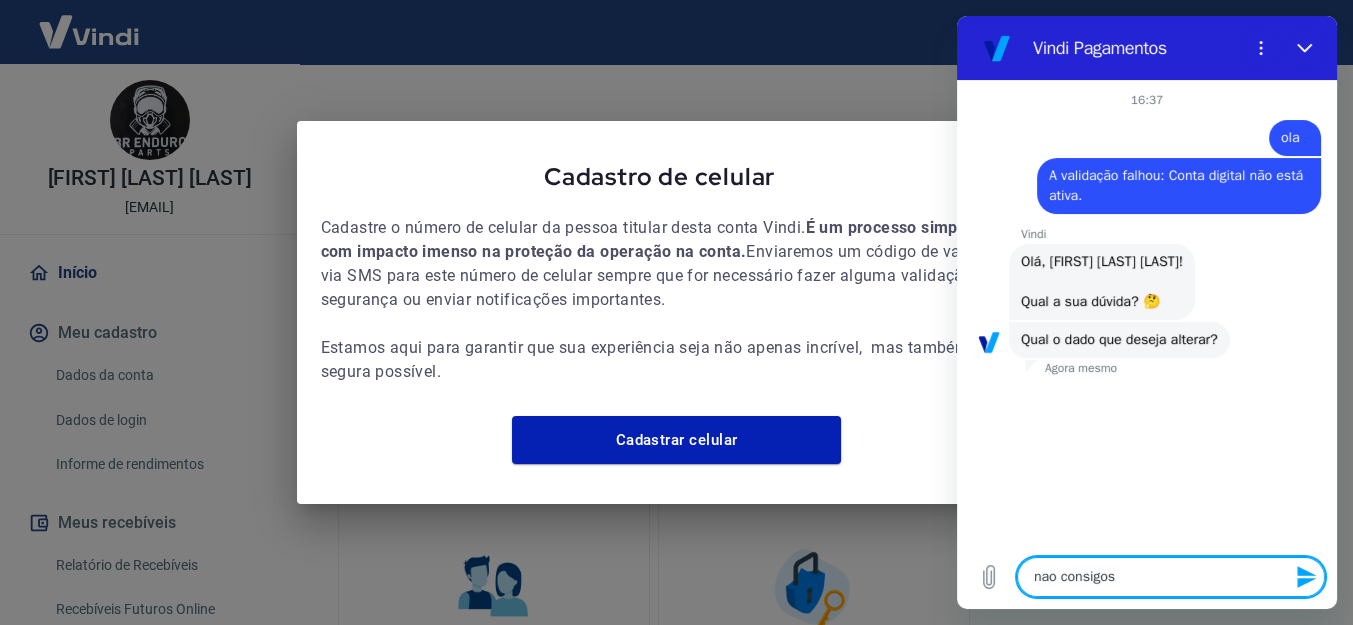 type on "nao consigosa" 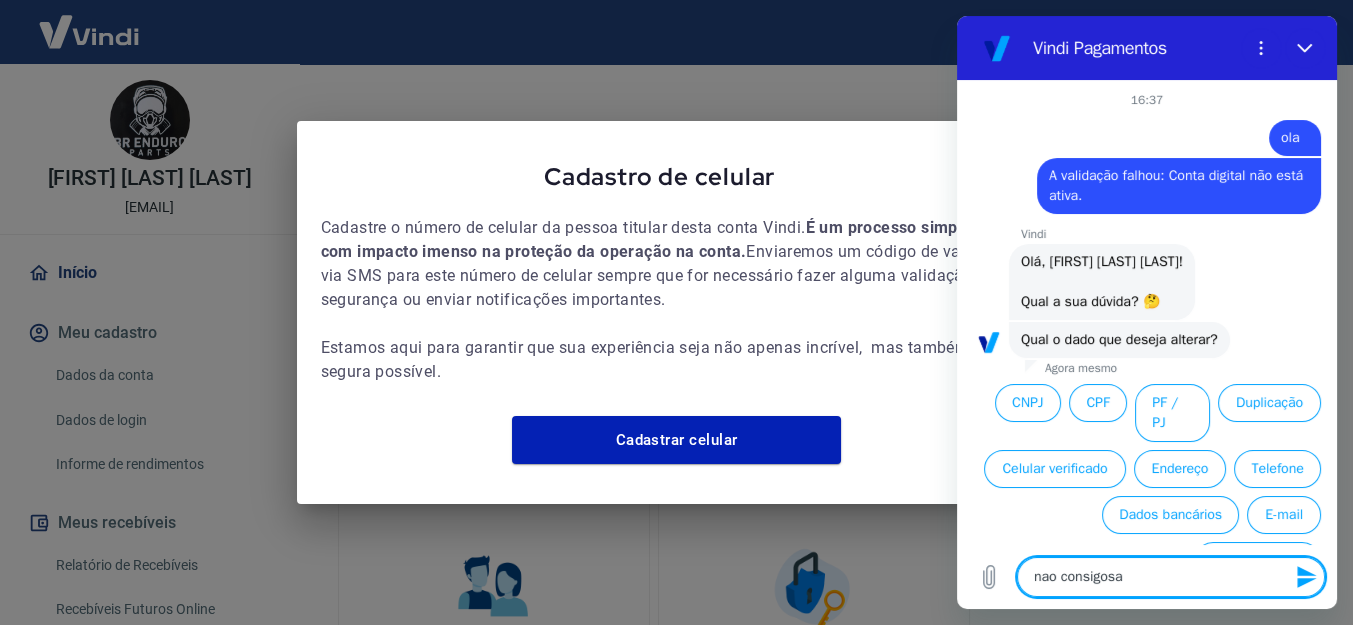 scroll, scrollTop: 64, scrollLeft: 0, axis: vertical 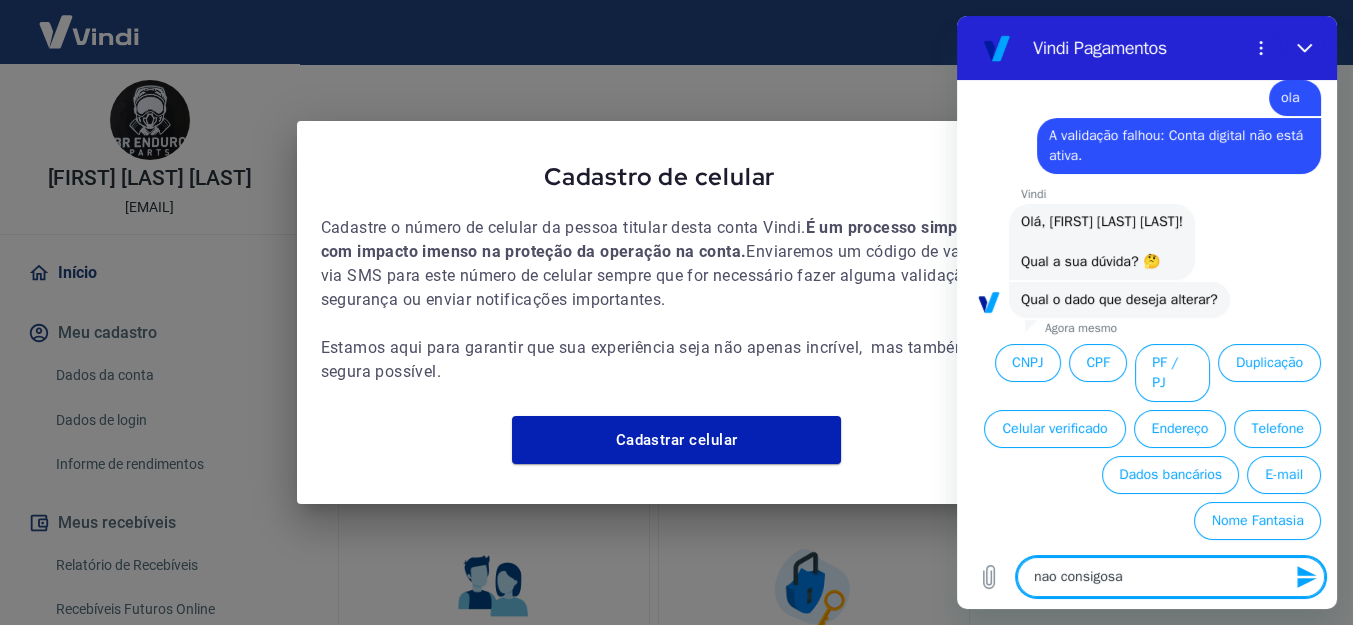 type on "nao consigosac" 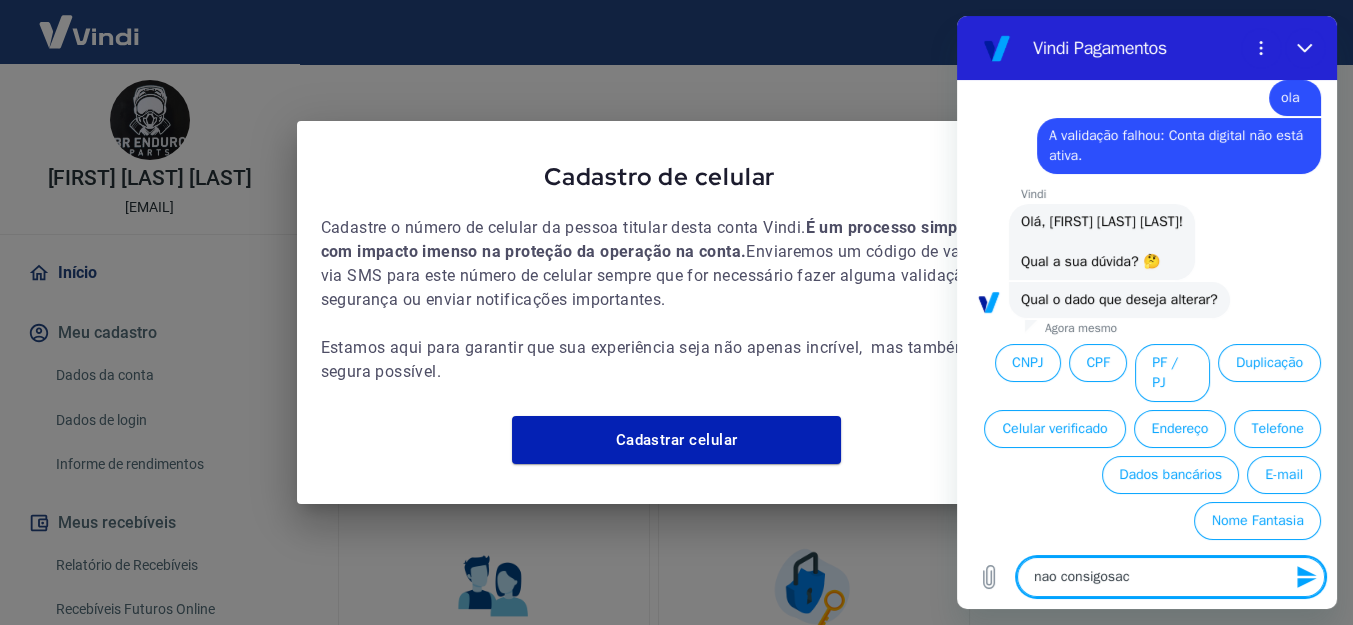type on "x" 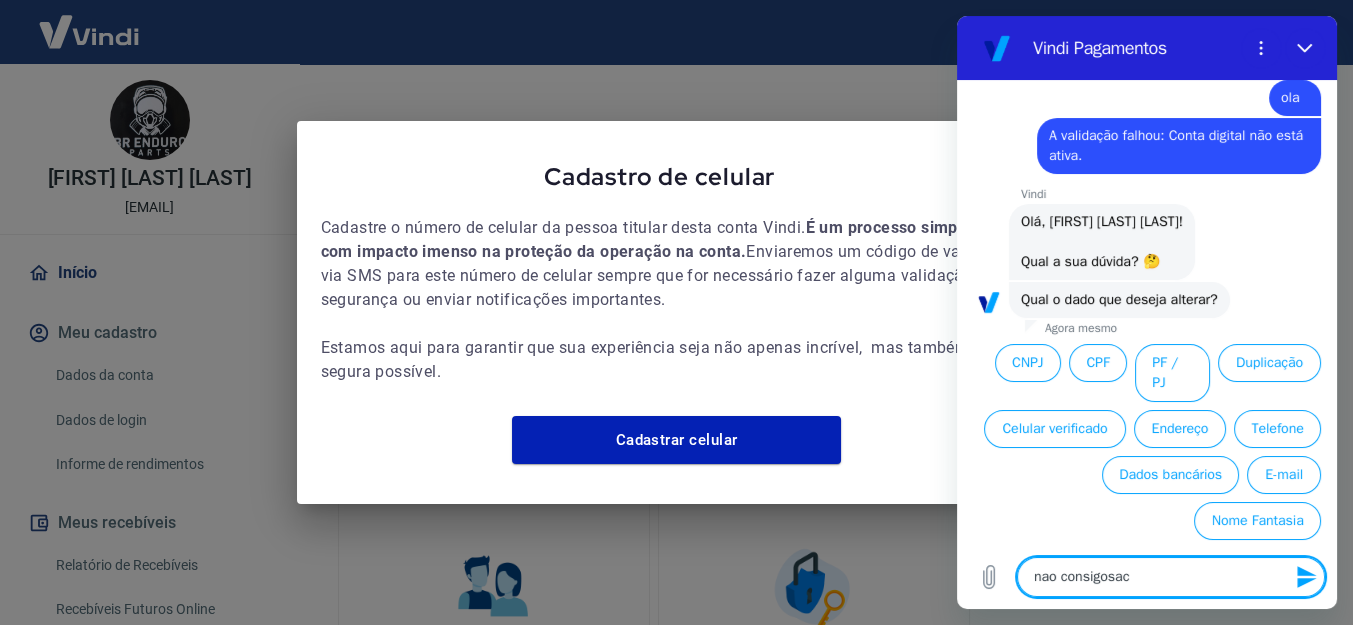 type on "nao consigosa" 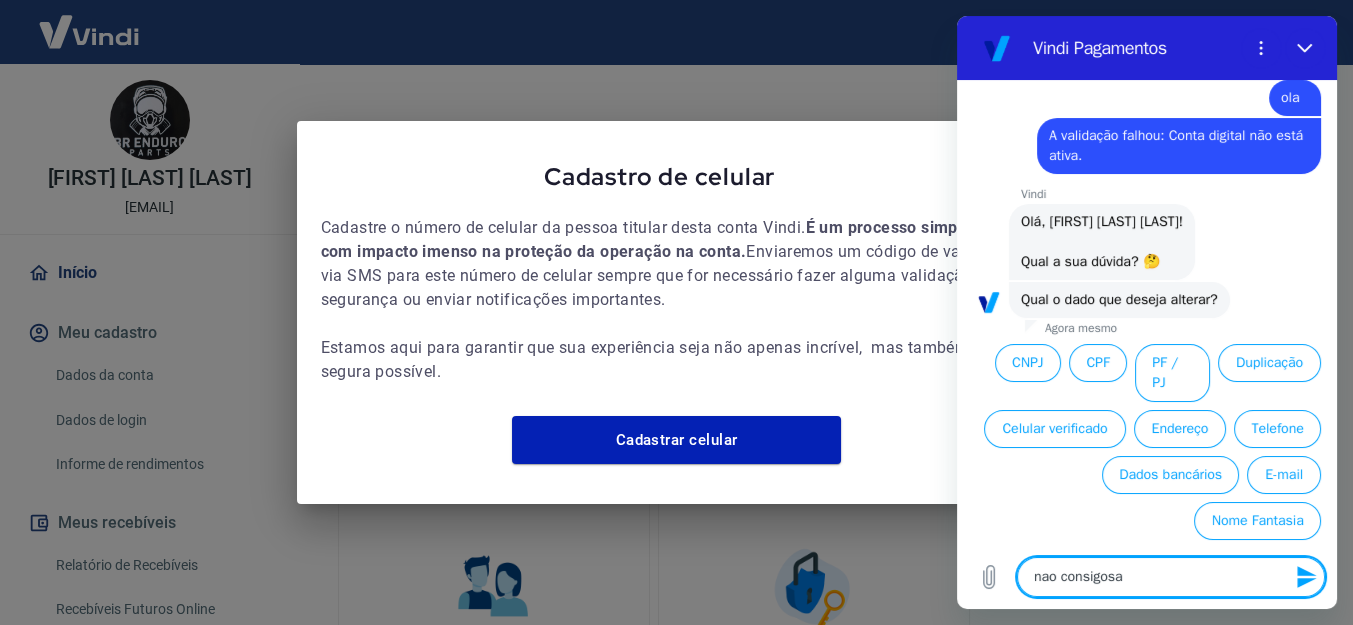 type on "nao consigos" 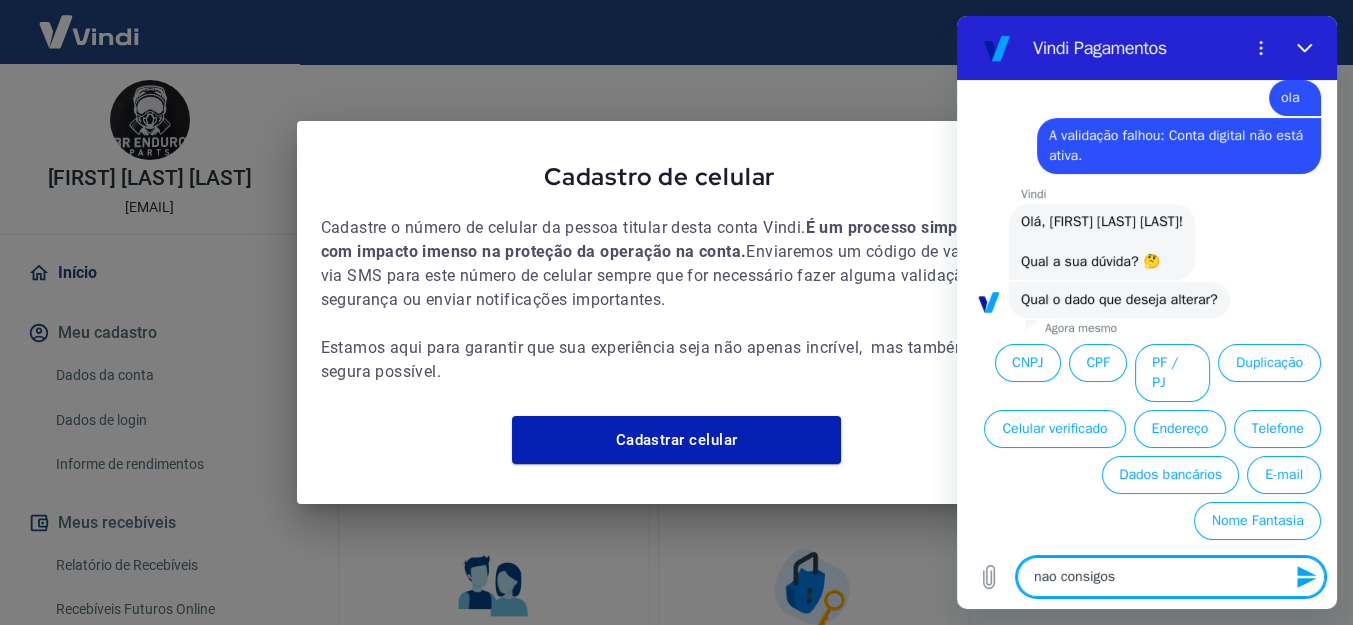type on "nao consigo" 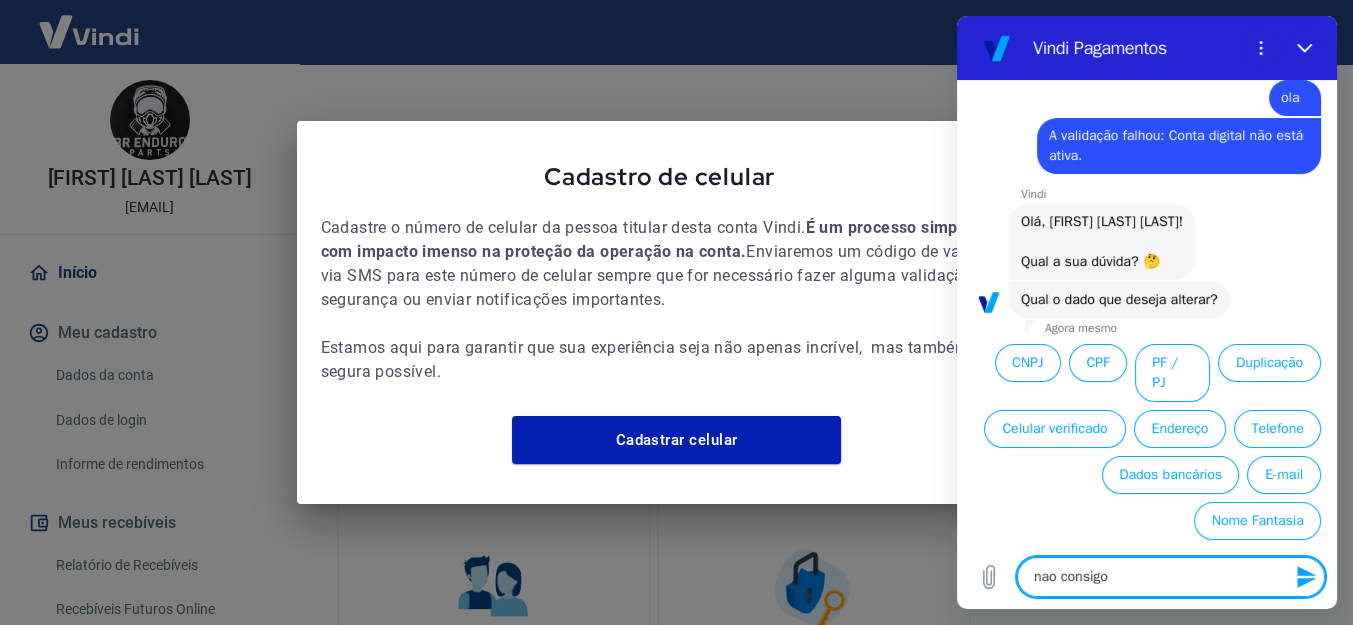 type on "nao consig" 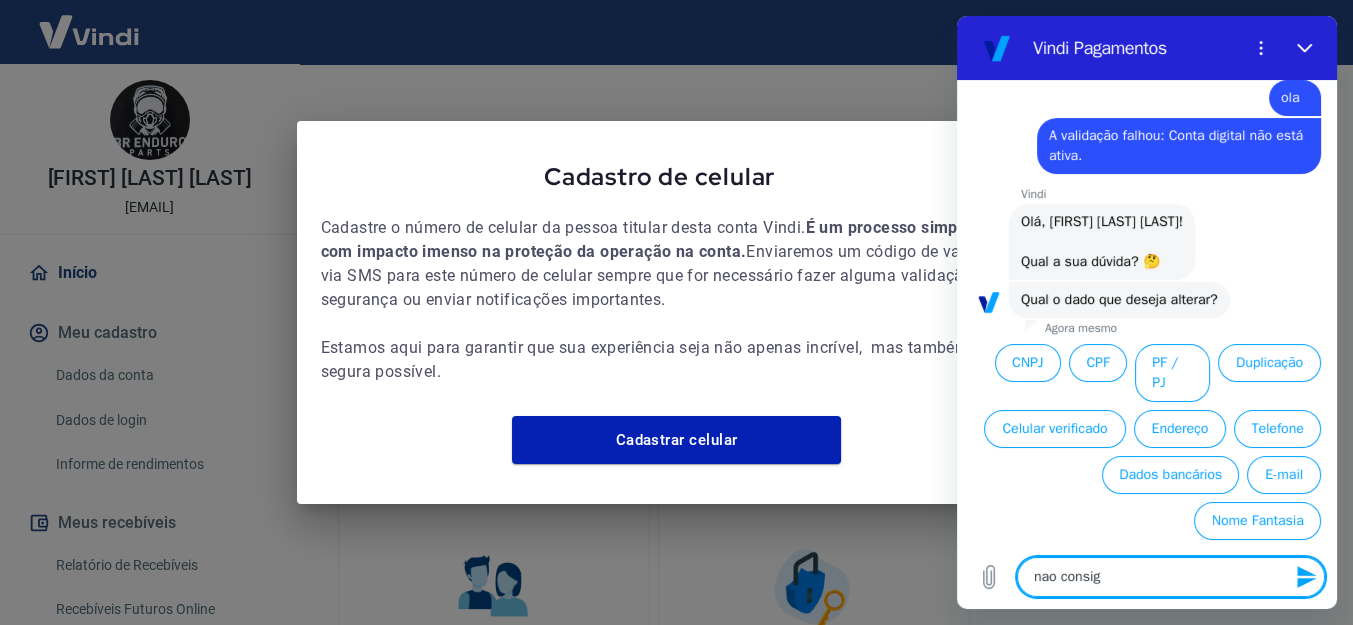 type on "x" 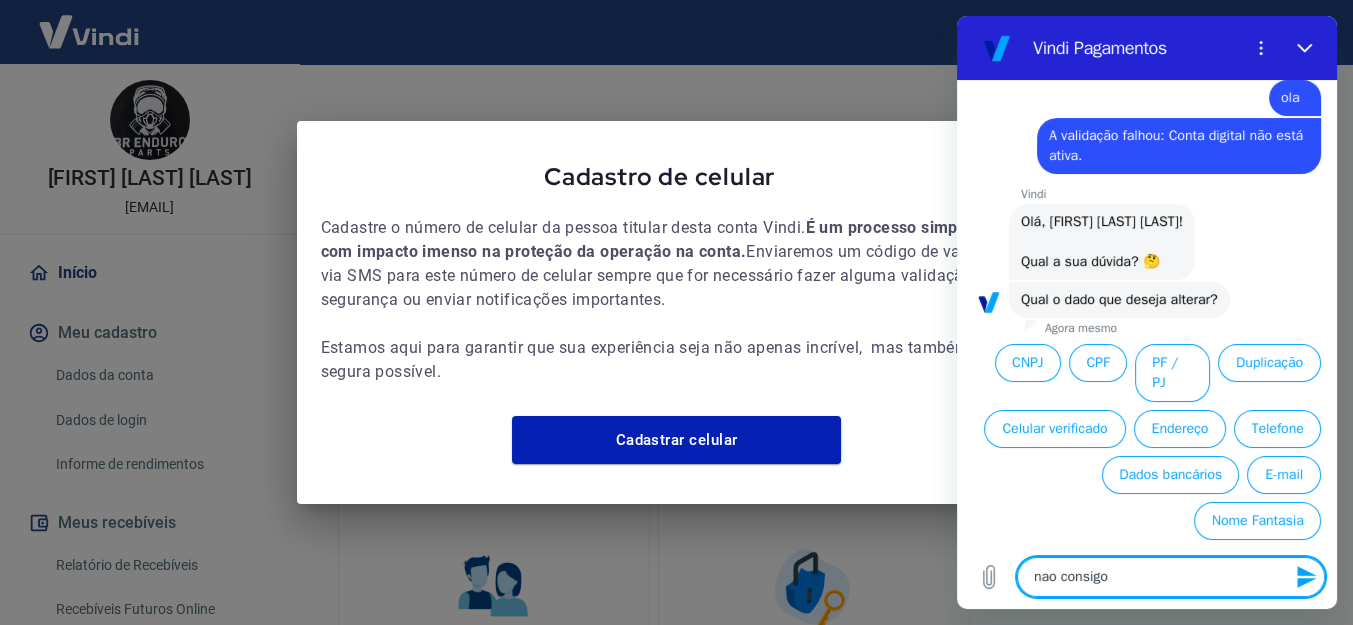 type on "nao consigo" 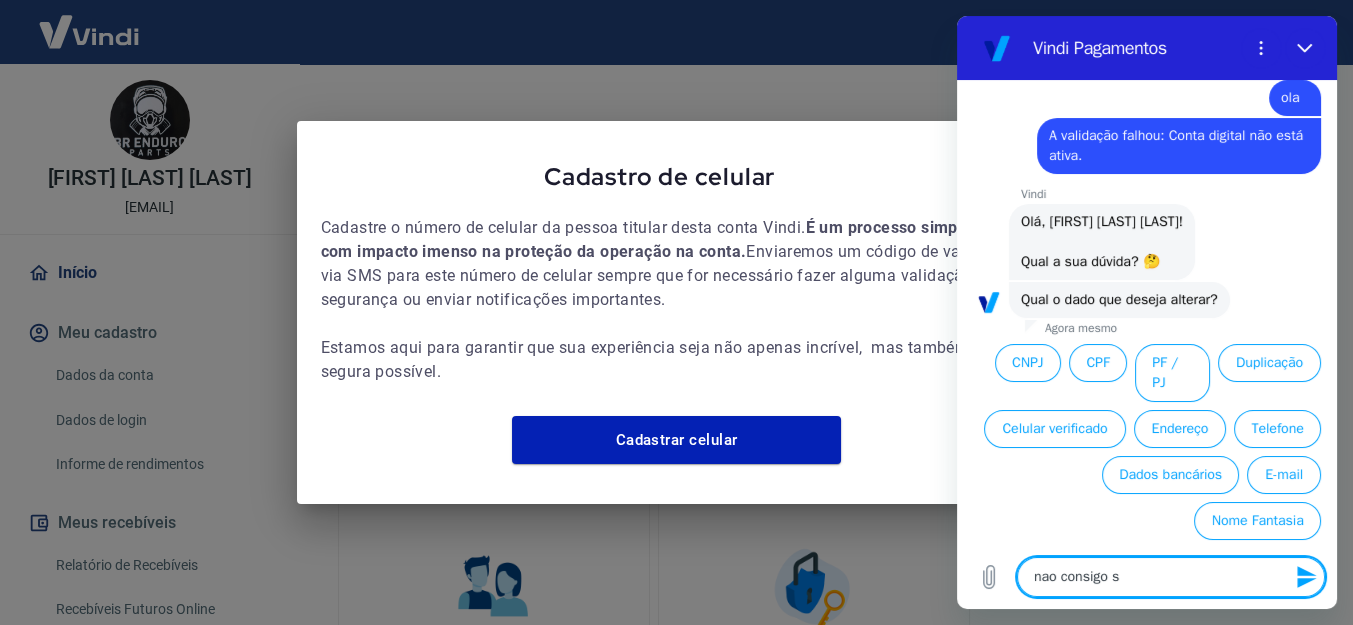 type on "nao consigo sa" 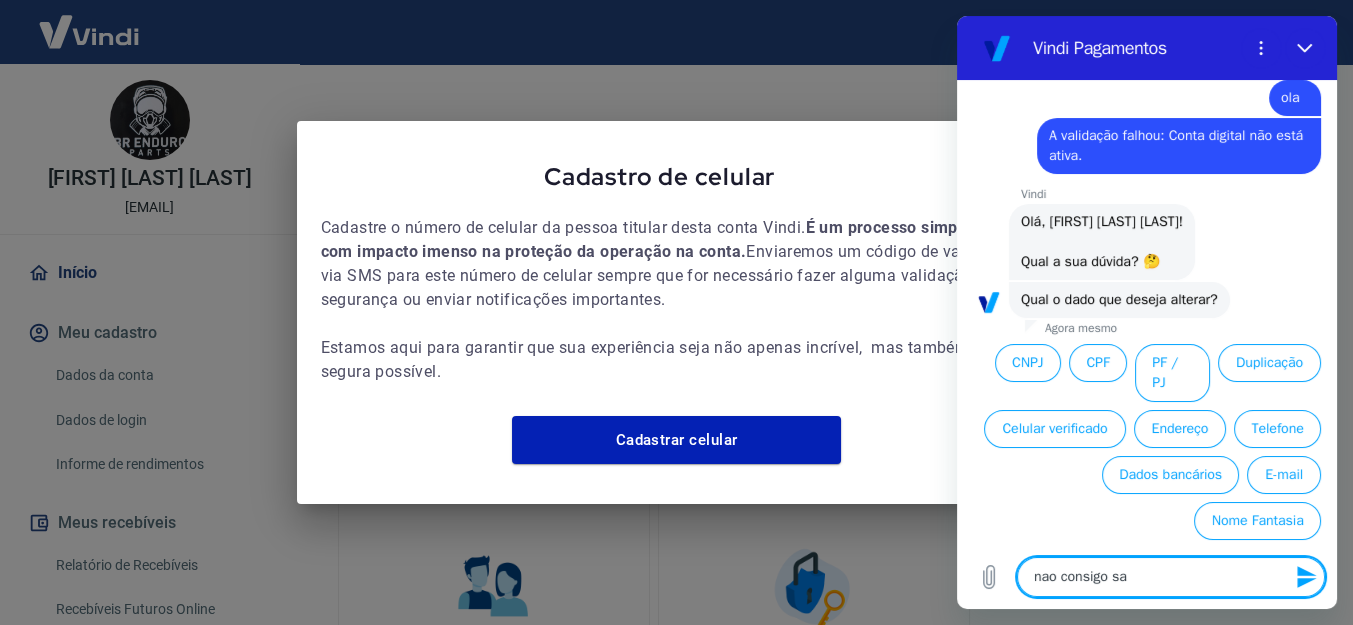 type on "nao consigo sac" 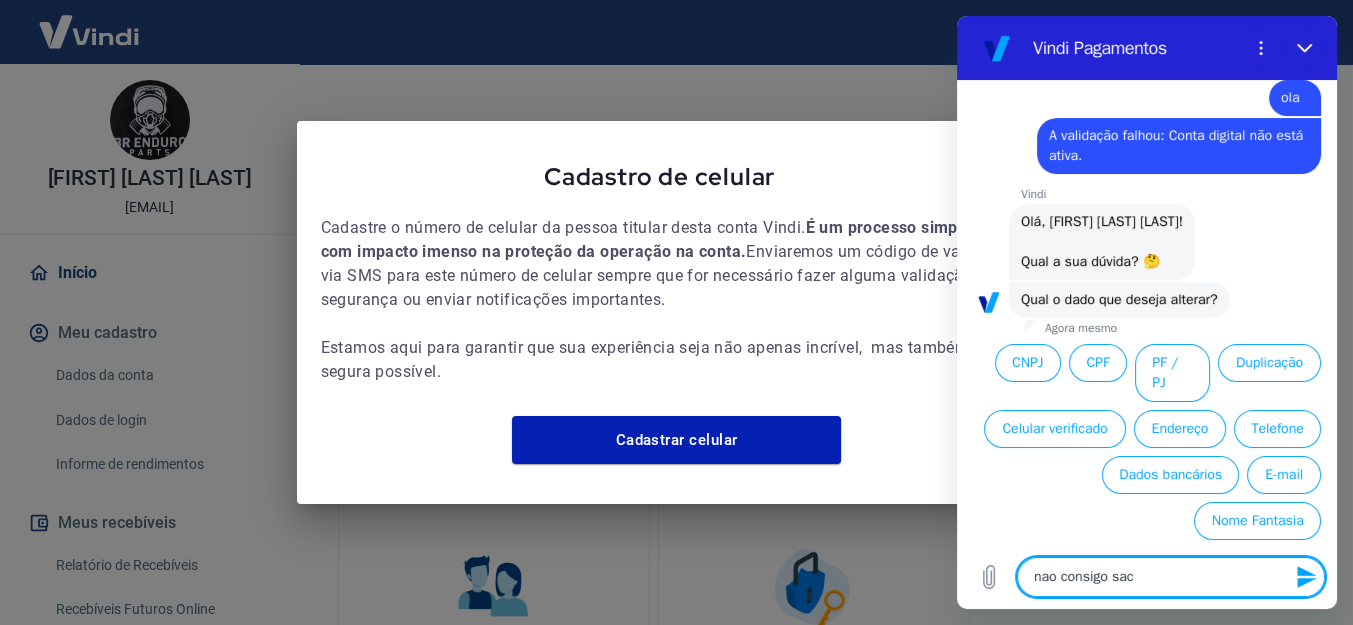 type on "nao consigo saca" 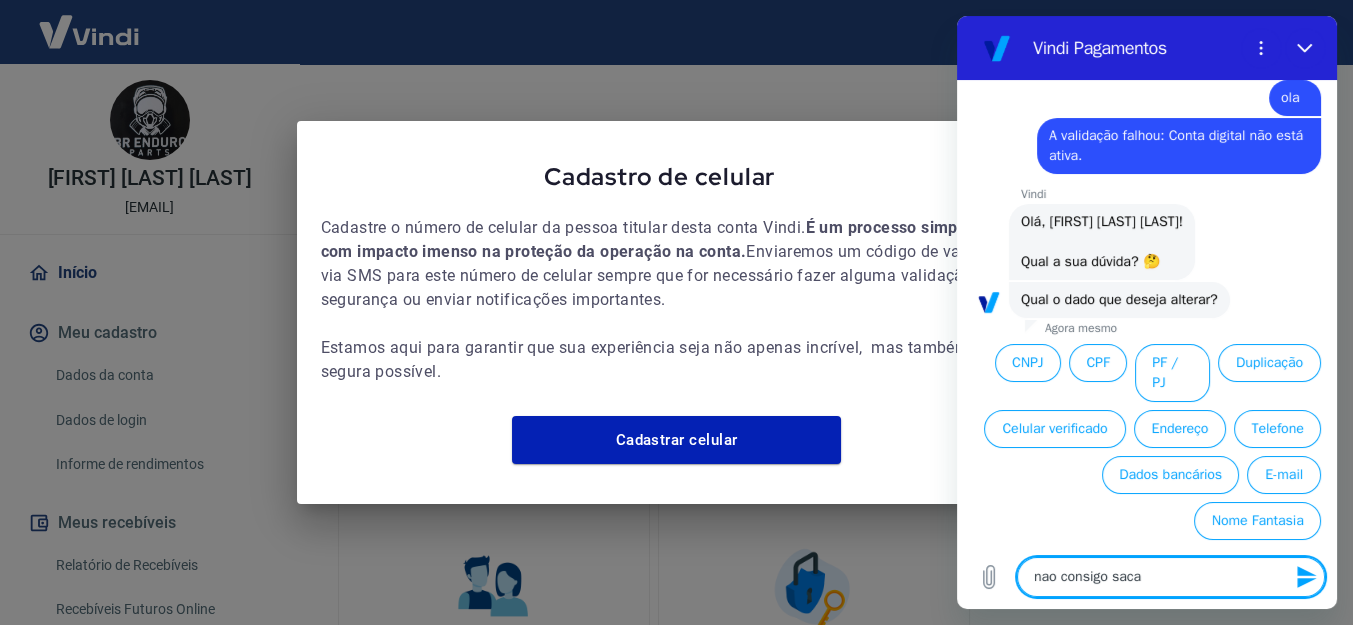 type on "nao consigo sacar" 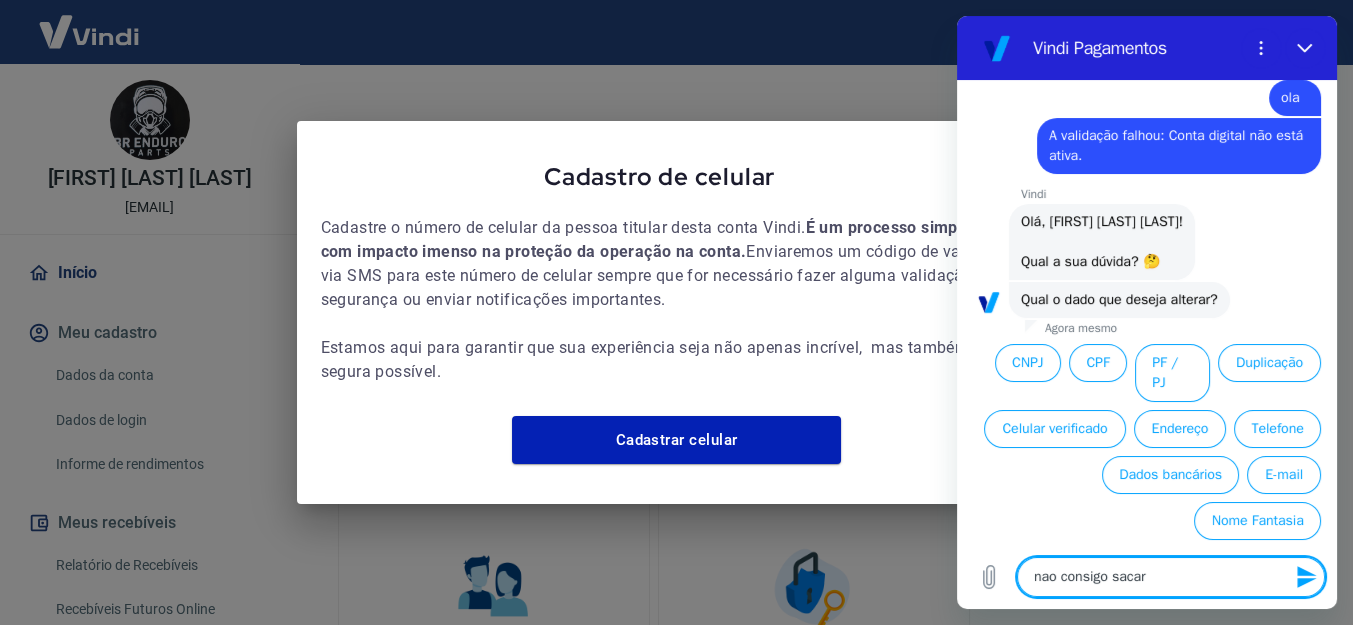 type on "nao consigo sacar[" 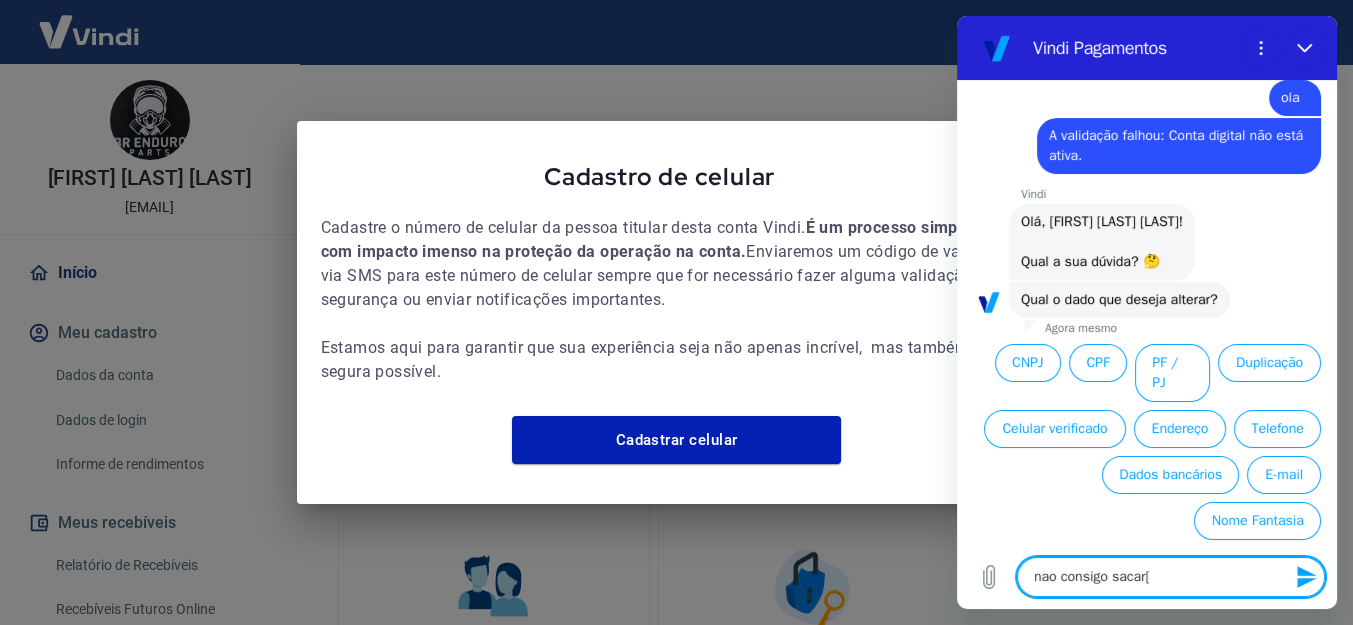 type on "nao consigo sacar" 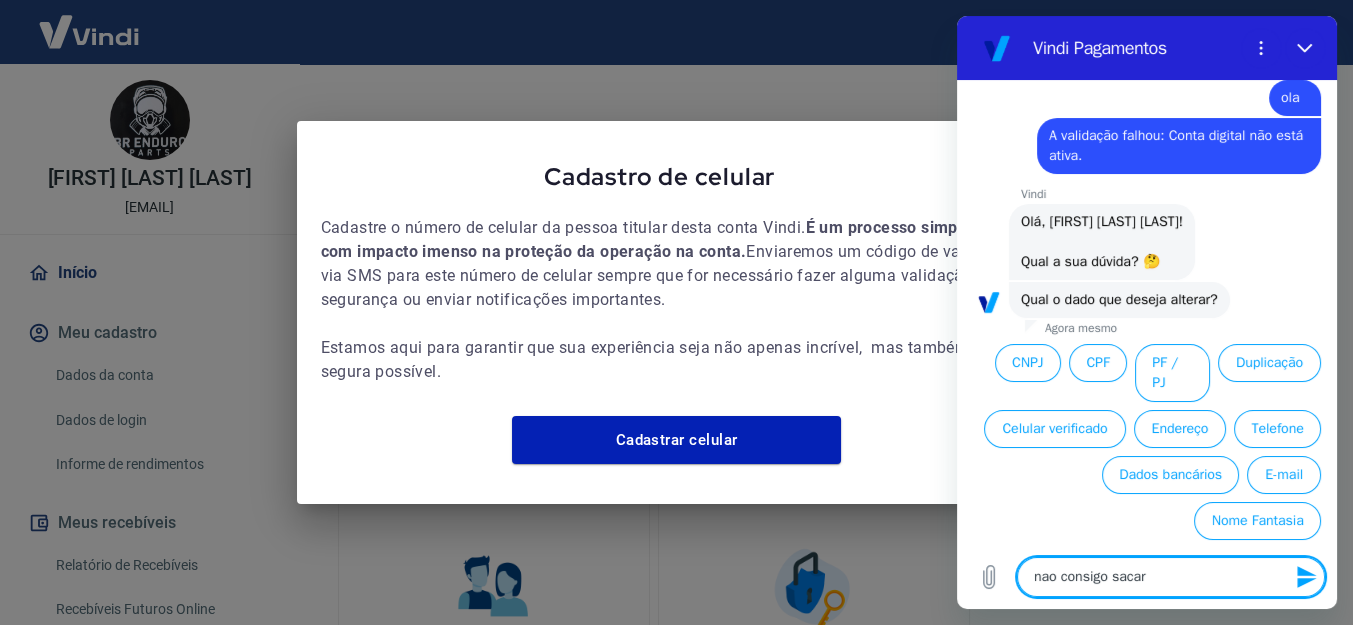 type 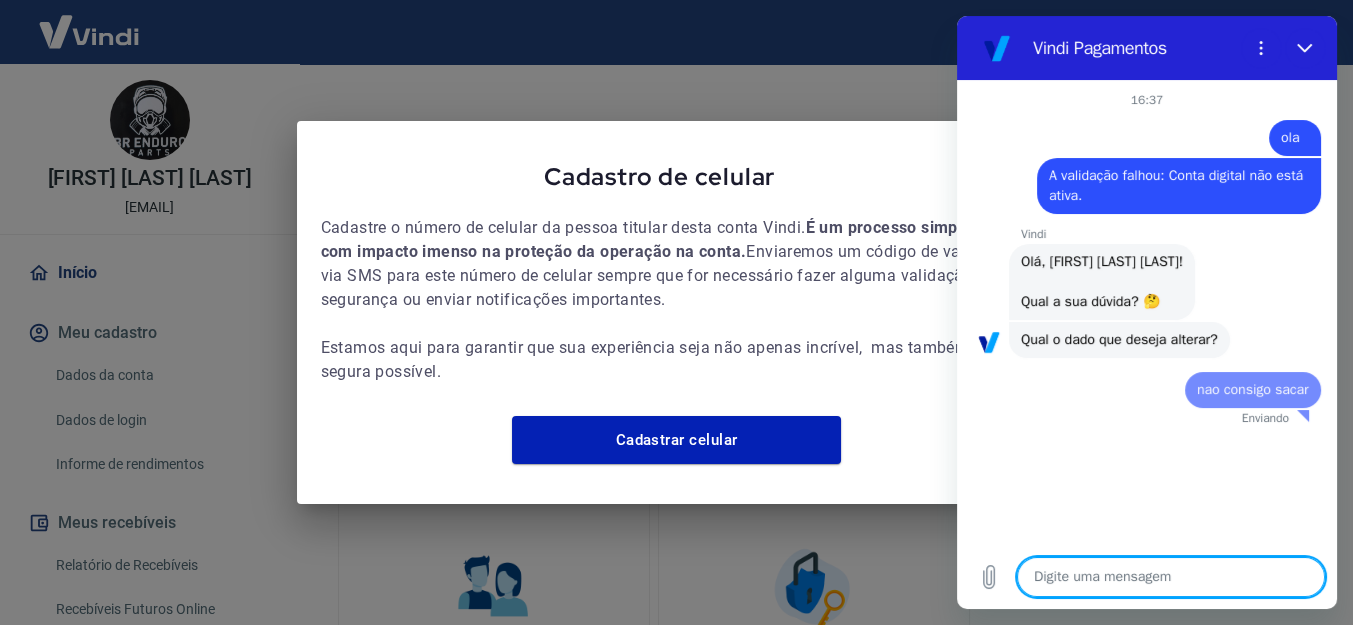 scroll, scrollTop: 0, scrollLeft: 0, axis: both 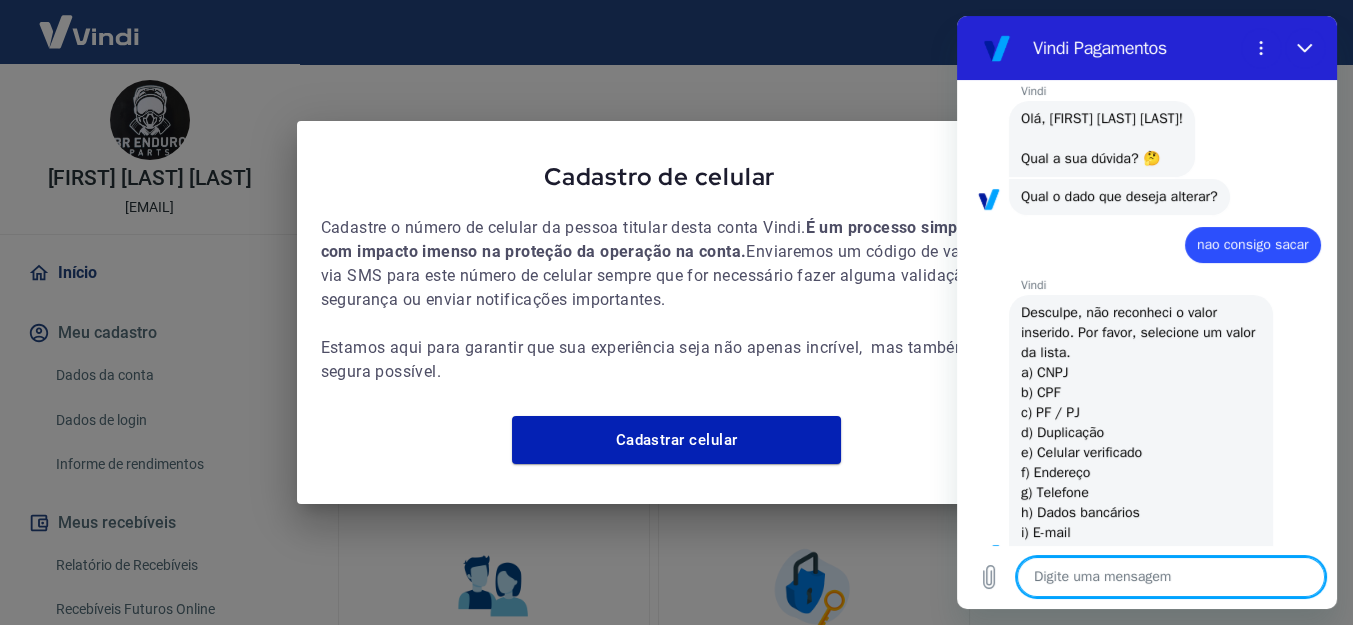 type on "x" 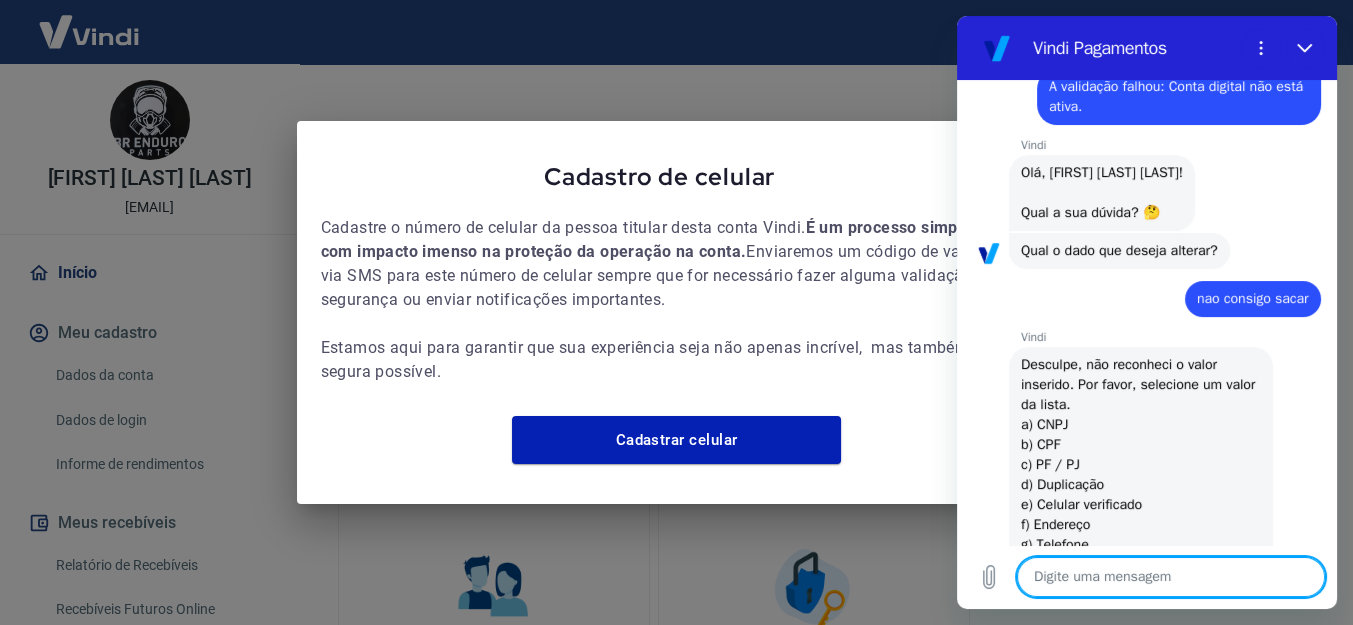 scroll, scrollTop: 189, scrollLeft: 0, axis: vertical 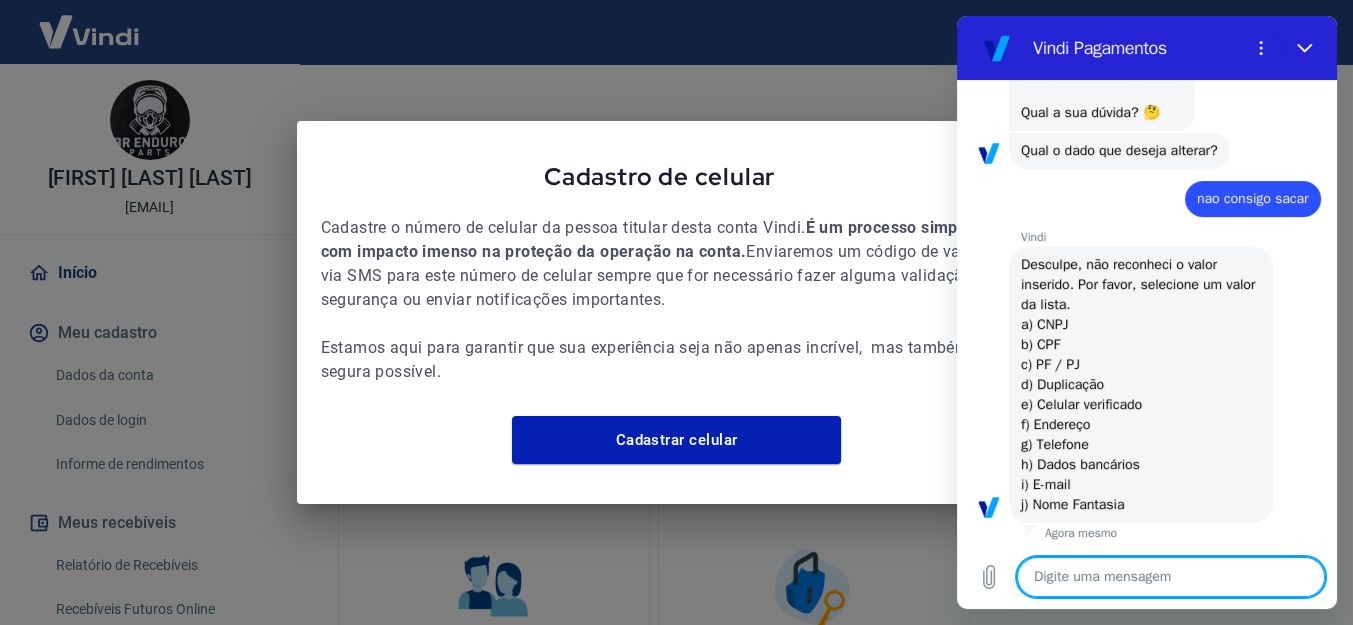 click at bounding box center [1171, 577] 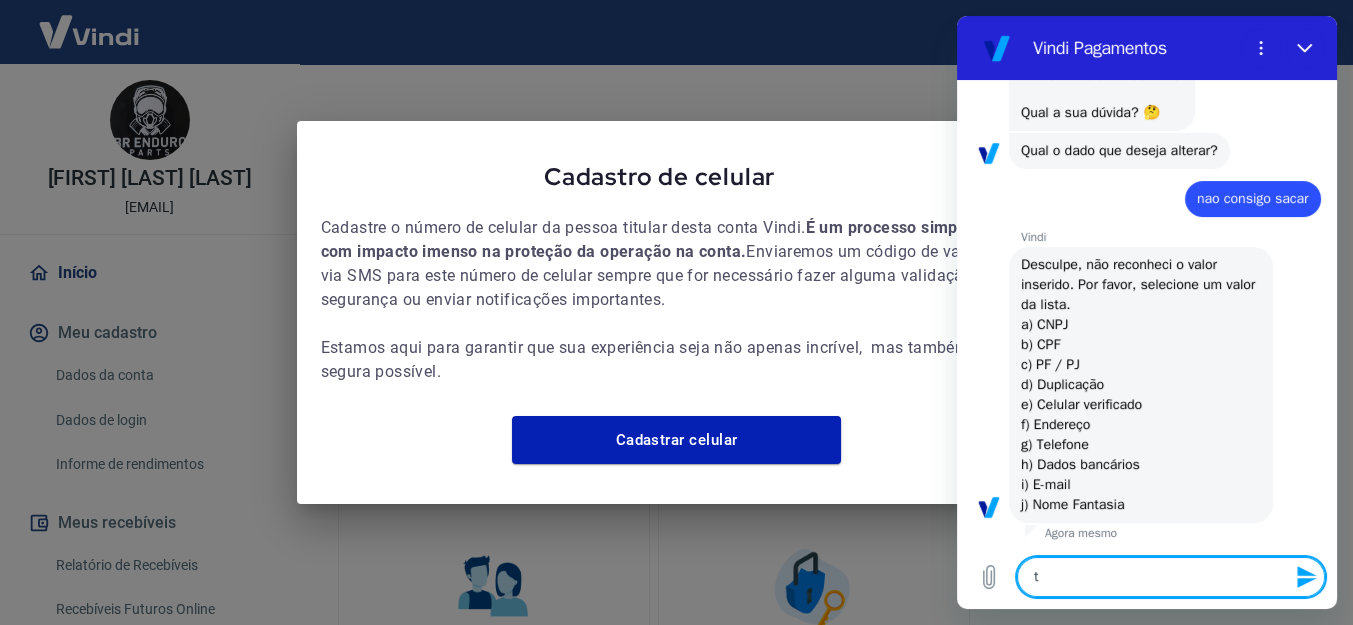 type on "te" 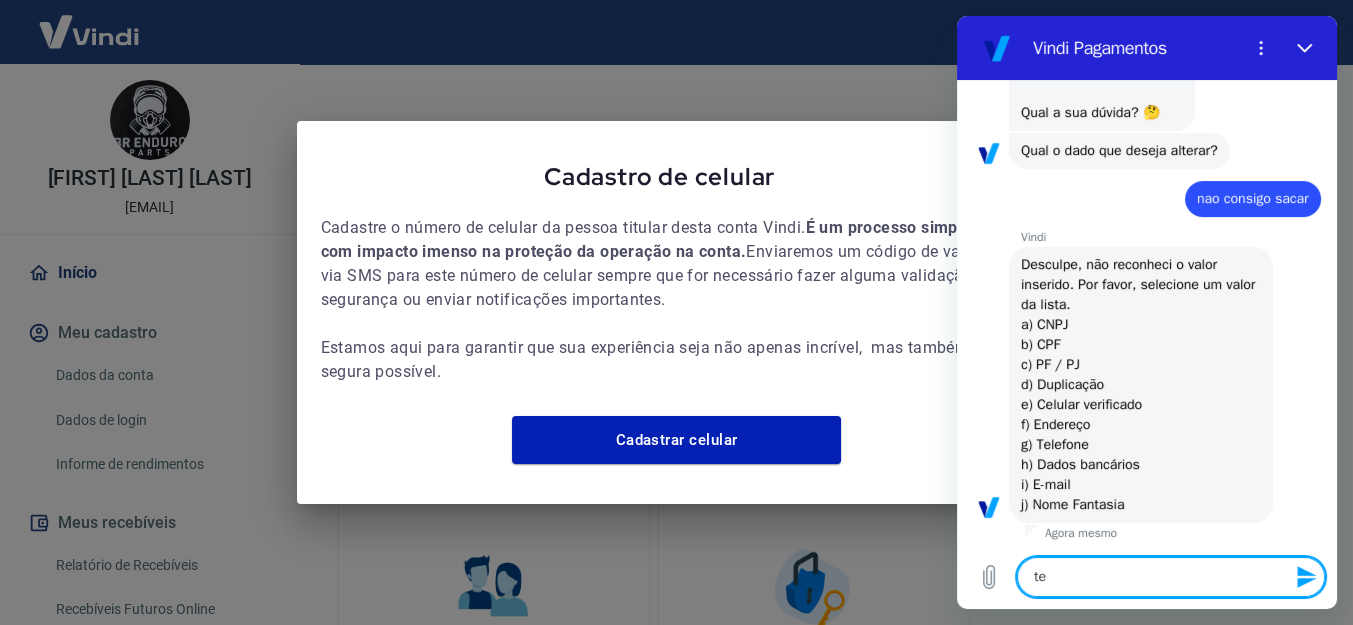 type on "tel" 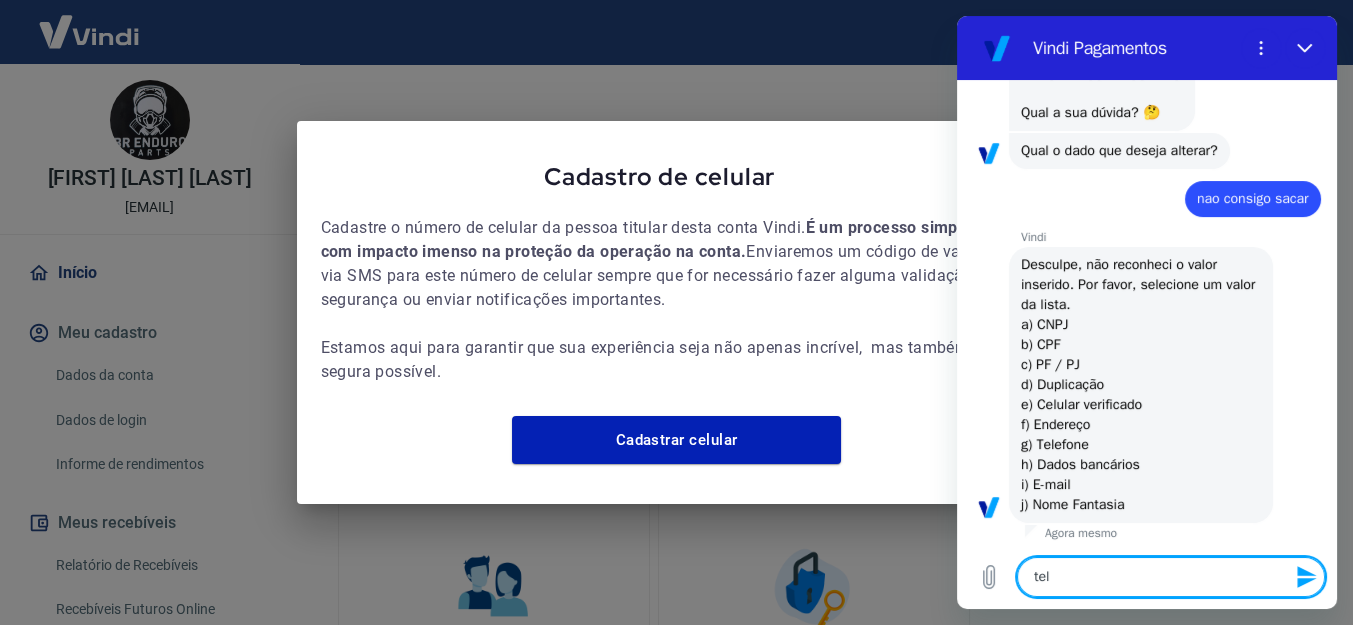 type on "tele" 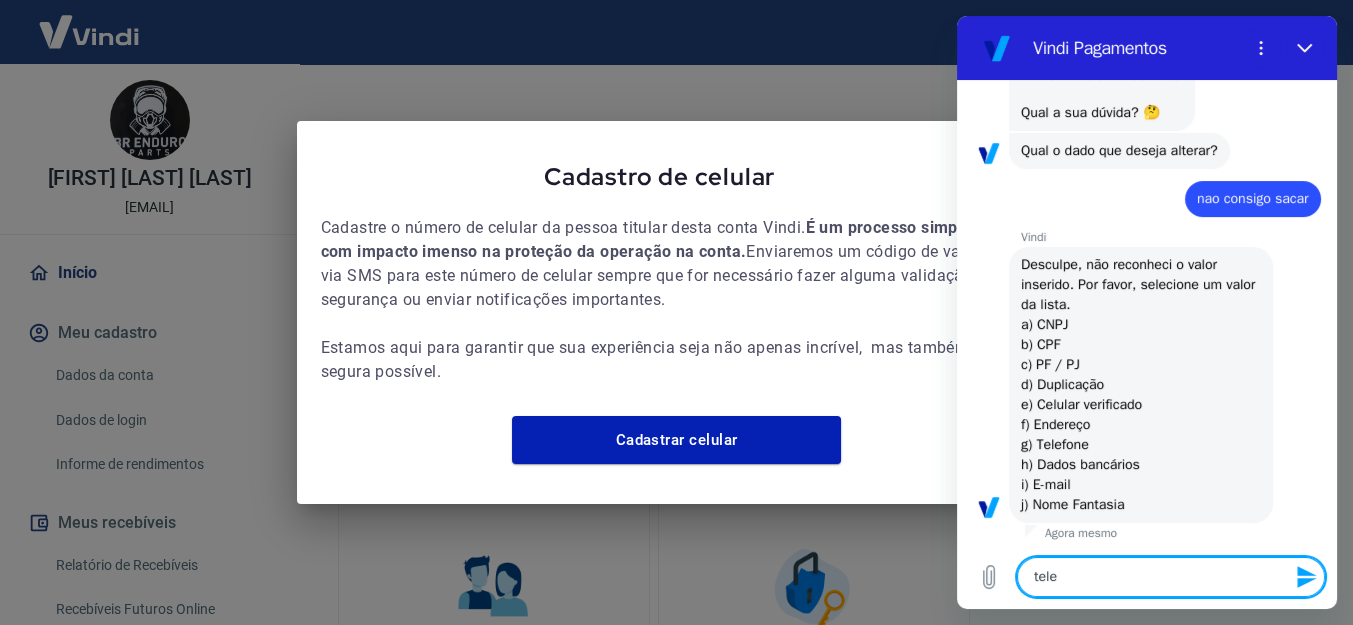 type on "telef" 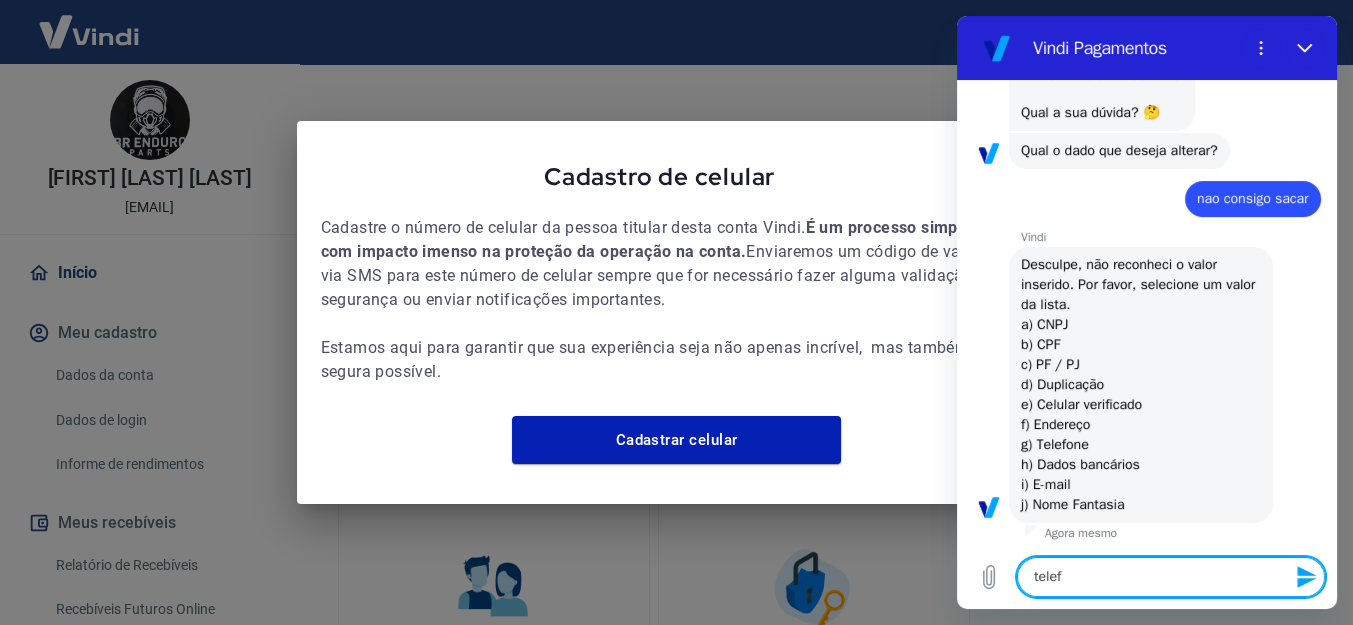 type on "telefo" 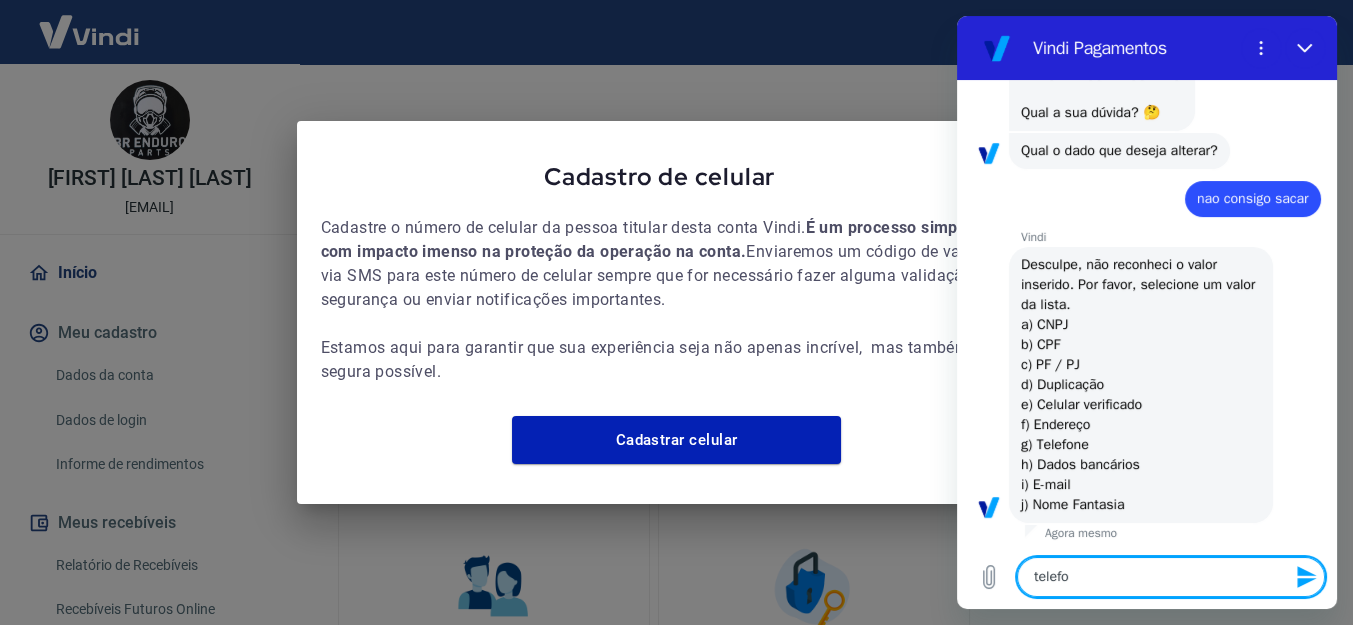 type on "telefon" 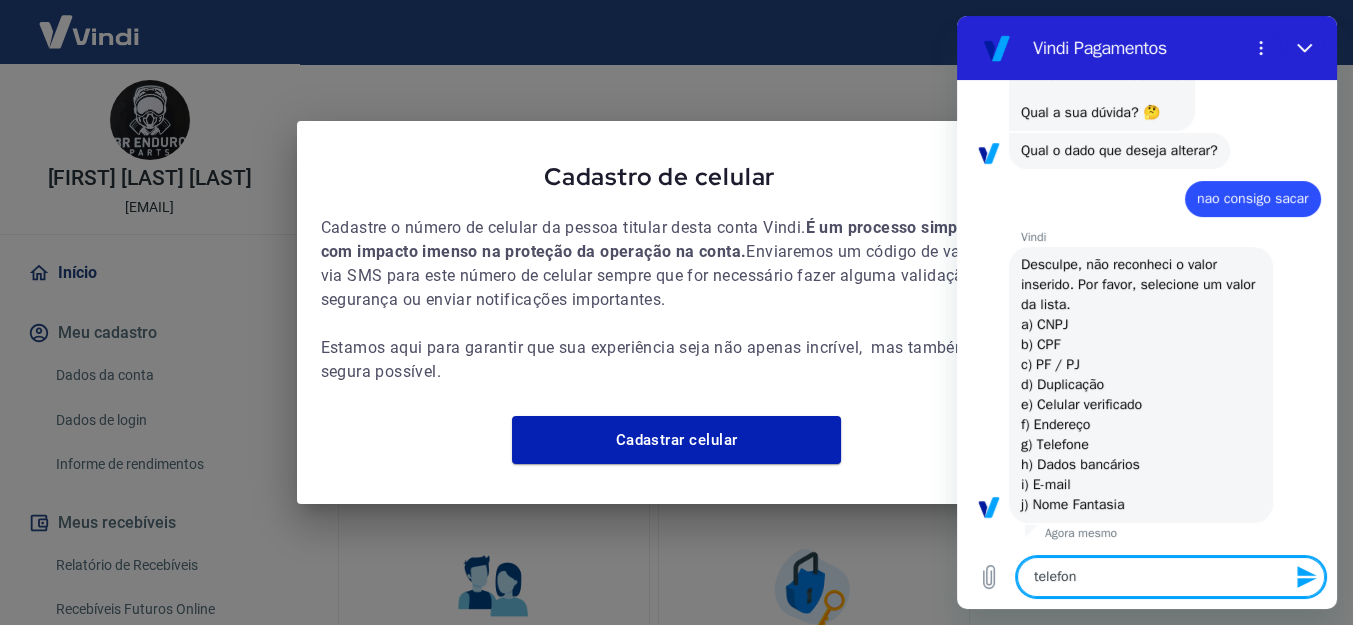 type on "telefone" 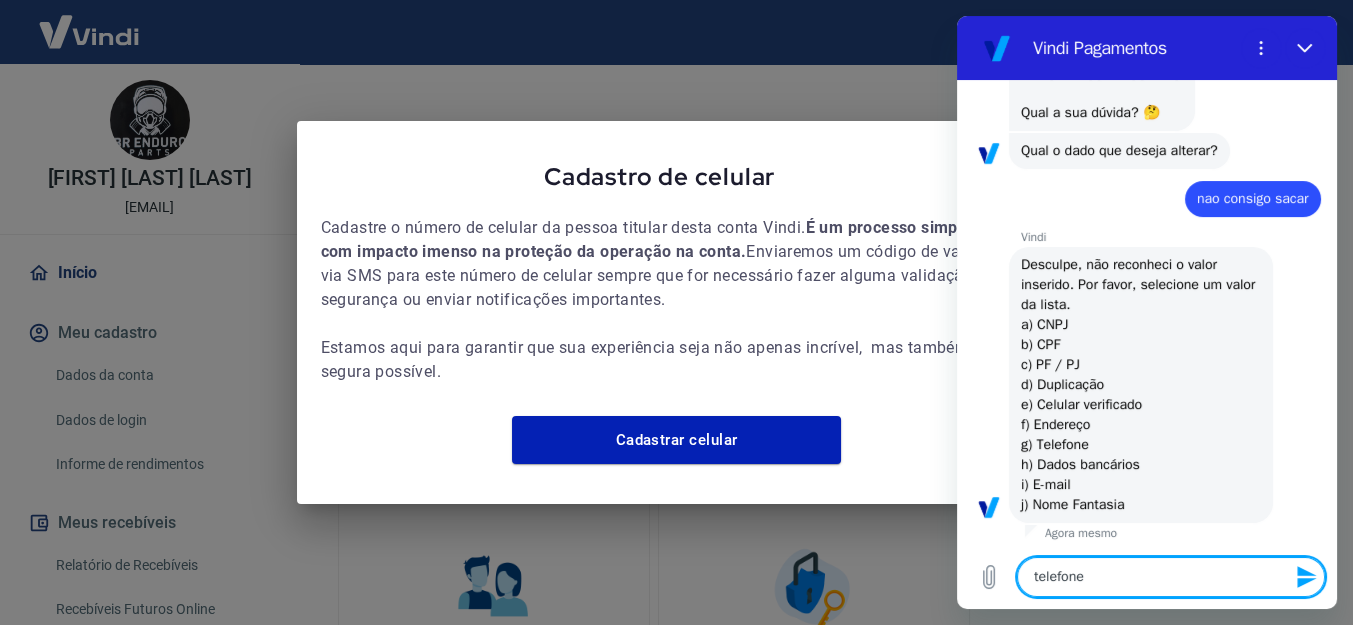type 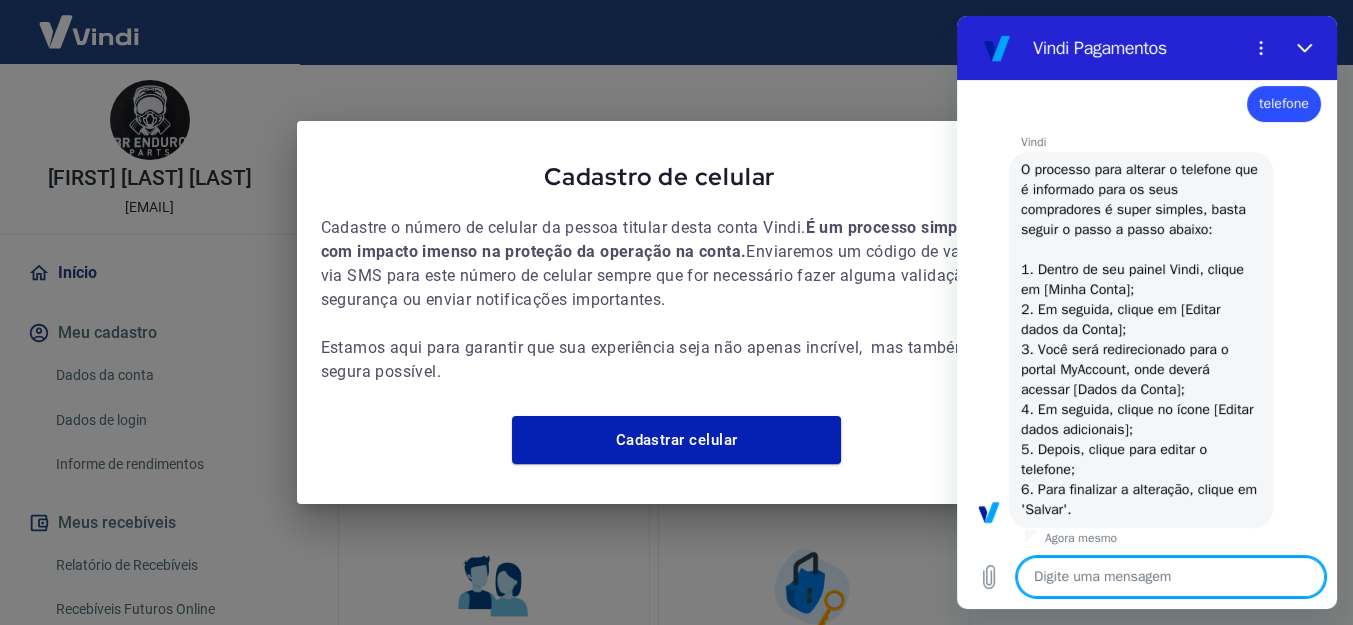 type on "x" 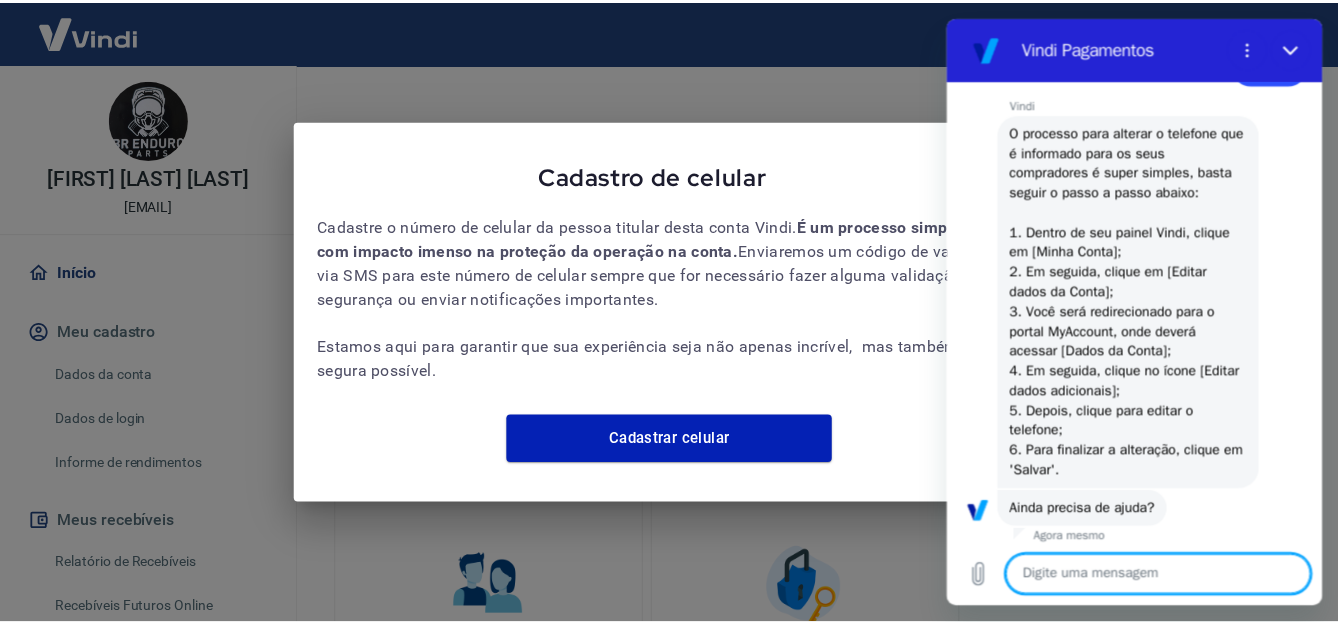 scroll, scrollTop: 726, scrollLeft: 0, axis: vertical 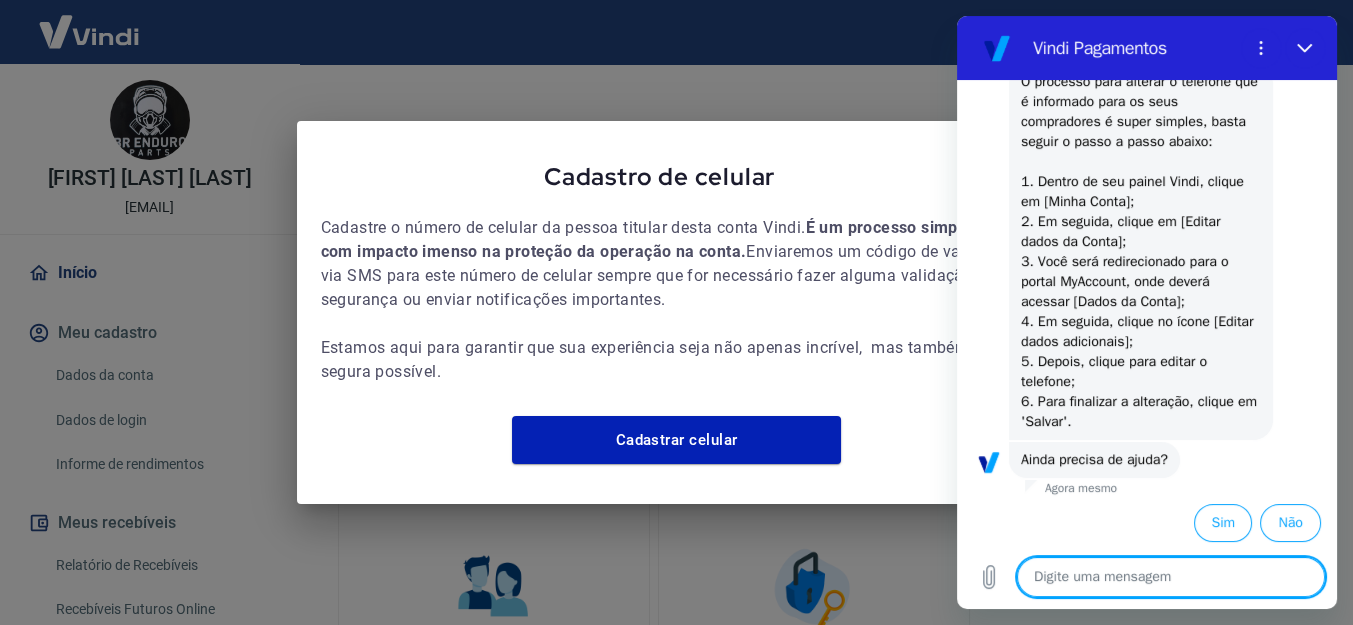 click on "Cadastro de celular Cadastre o número de celular da pessoa titular desta conta Vindi.  É um processo simples mas com impacto imenso na proteção da operação na conta.
Enviaremos um código de validação via SMS para este número de celular sempre que for necessário fazer alguma validação de segurança ou enviar notificações importantes.
Estamos aqui para garantir que sua experiência seja não apenas incrível,  mas também a mais segura possível. Cadastrar celular" at bounding box center [676, 312] 